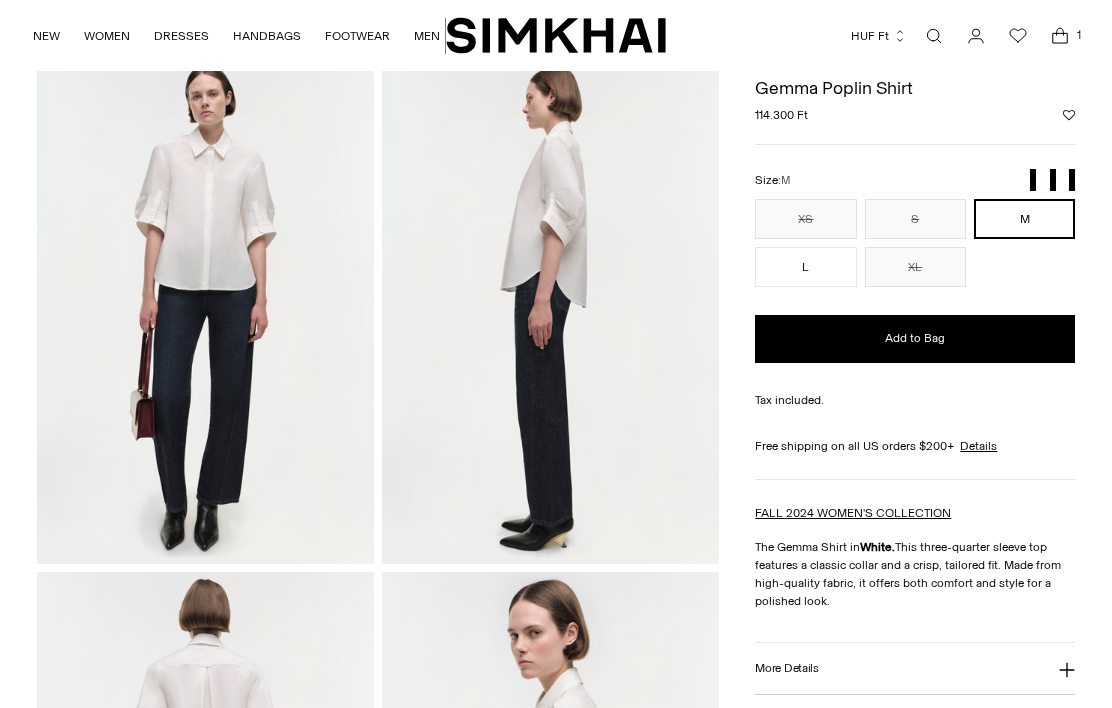 scroll, scrollTop: 87, scrollLeft: 0, axis: vertical 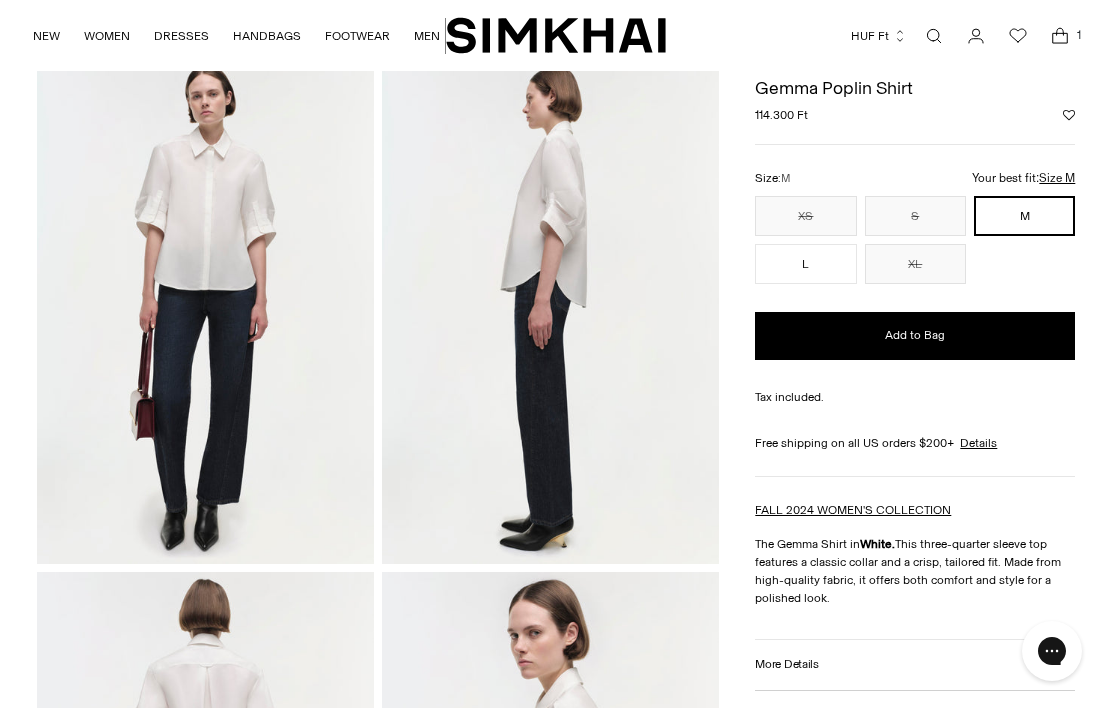 click on "Gemma Poplin Shirt" at bounding box center (915, 88) 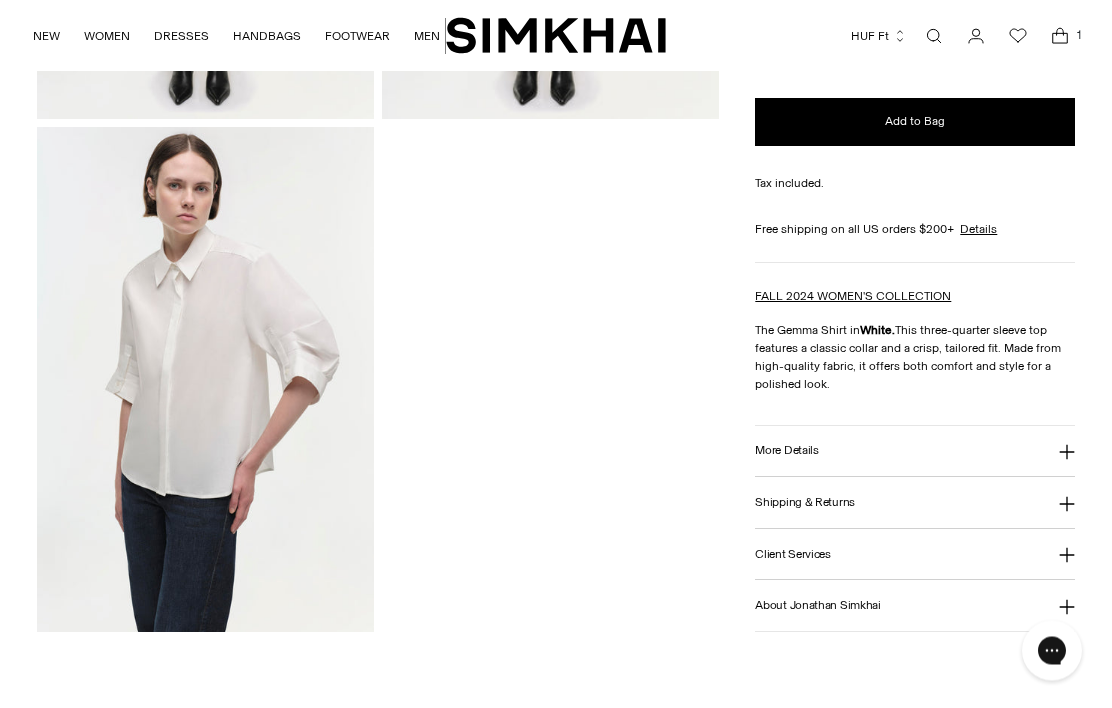scroll, scrollTop: 1559, scrollLeft: 0, axis: vertical 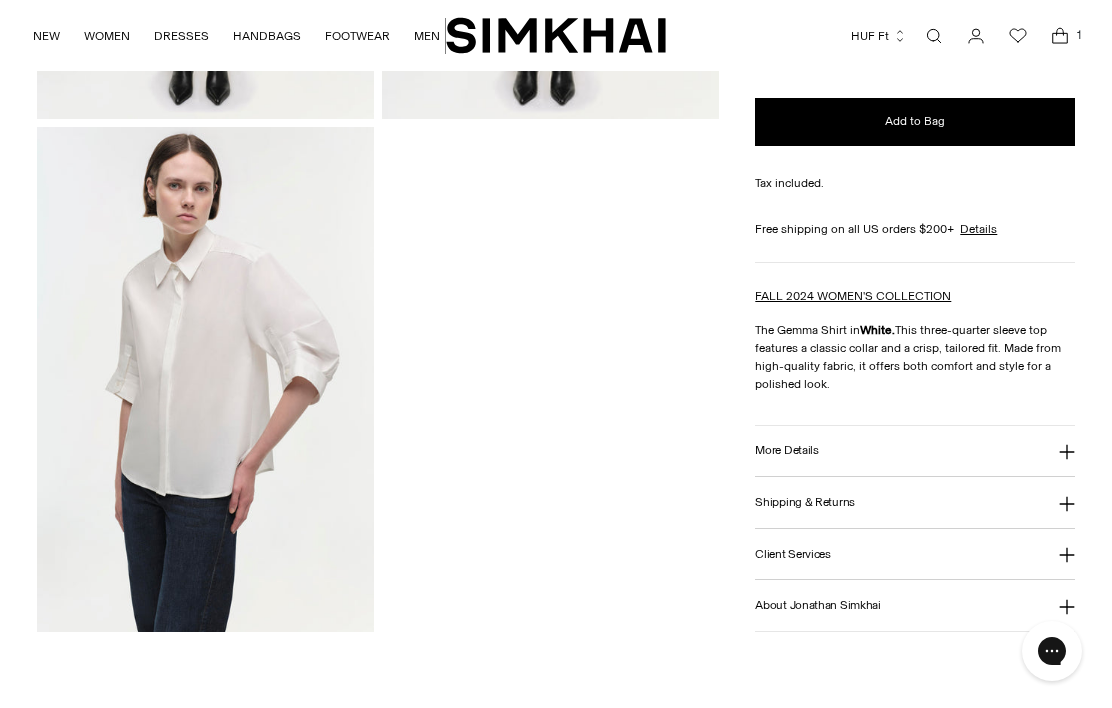 click 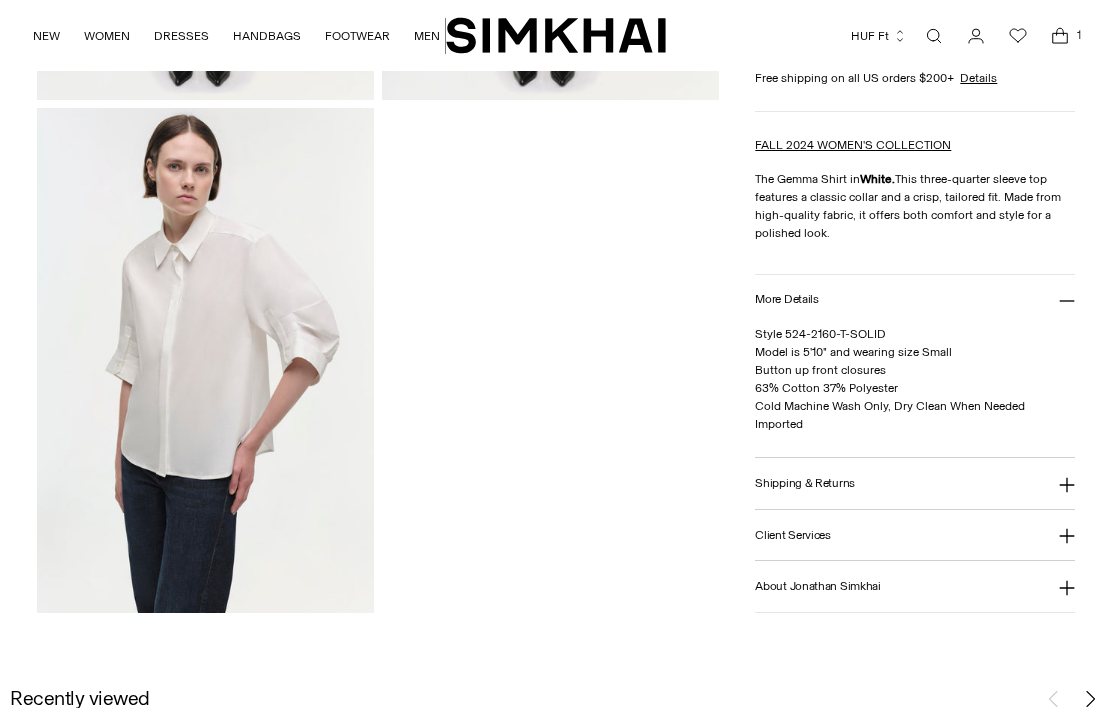scroll, scrollTop: 1581, scrollLeft: 0, axis: vertical 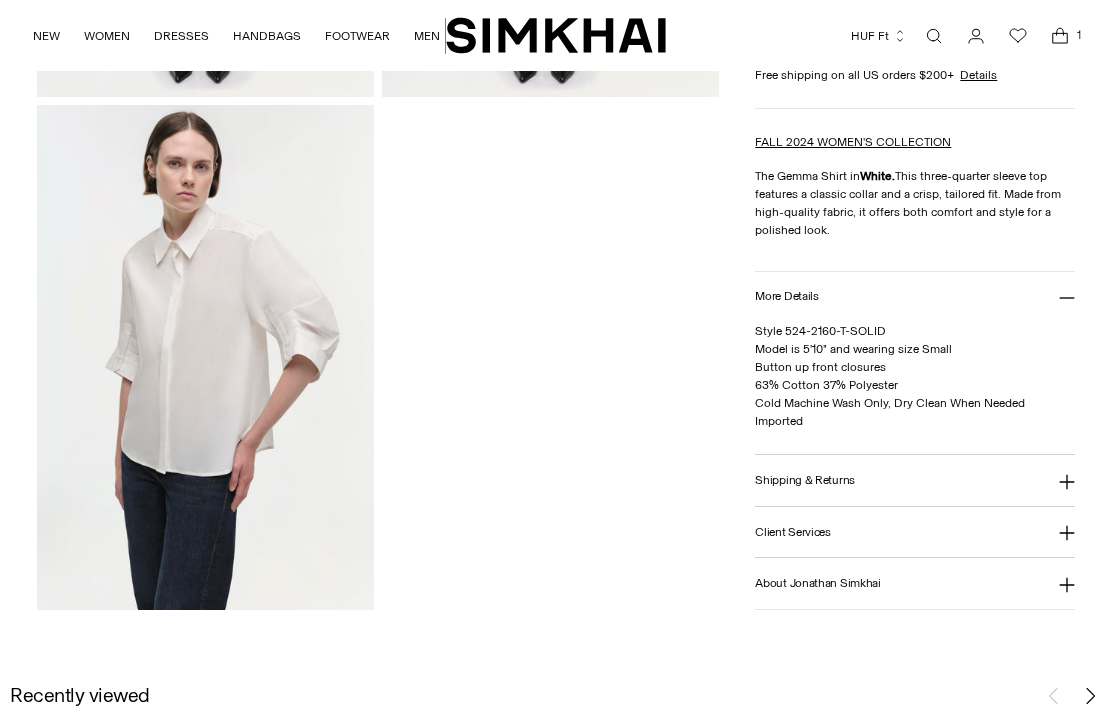 click on "The Gemma Shirt in  White.  This three-quarter sleeve top features a classic collar and a crisp, tailored fit. Made from high-quality fabric, it offers both comfort and style for a polished look." at bounding box center (915, 203) 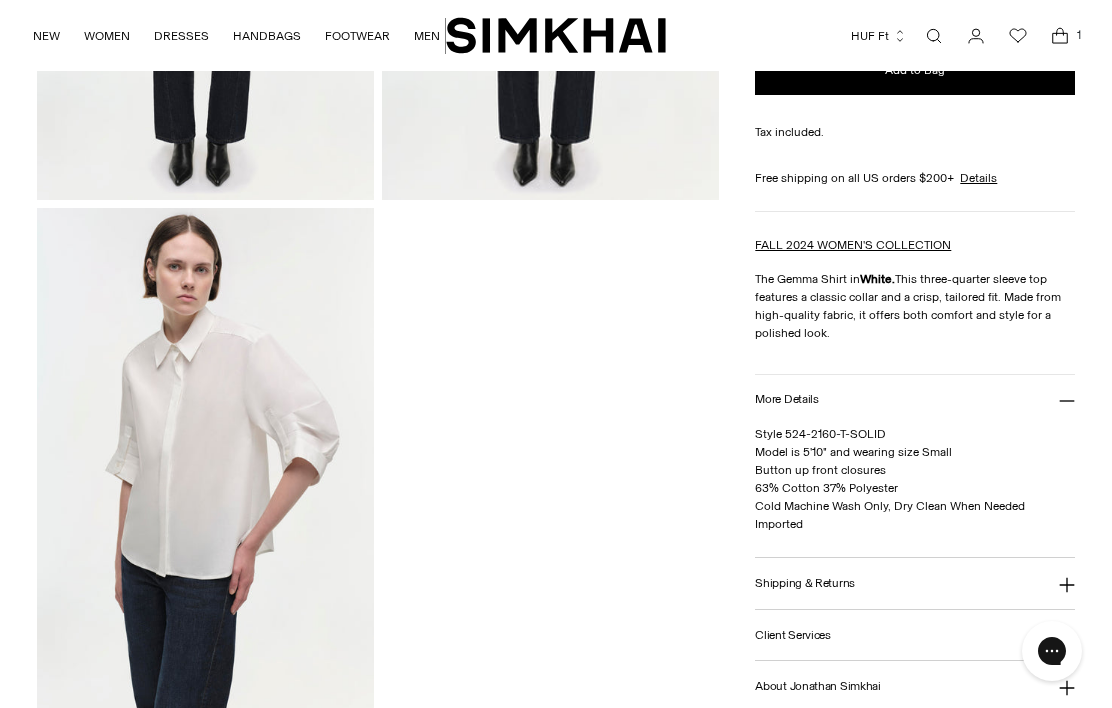 scroll, scrollTop: 1480, scrollLeft: 0, axis: vertical 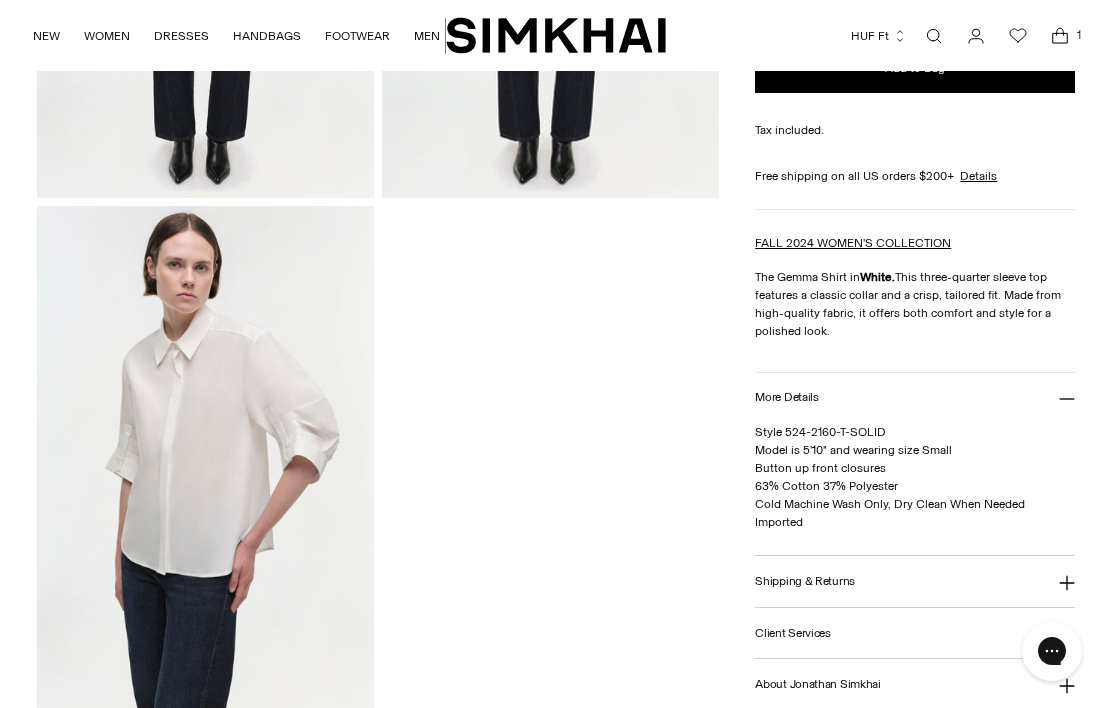 click on "More Details" at bounding box center (915, 398) 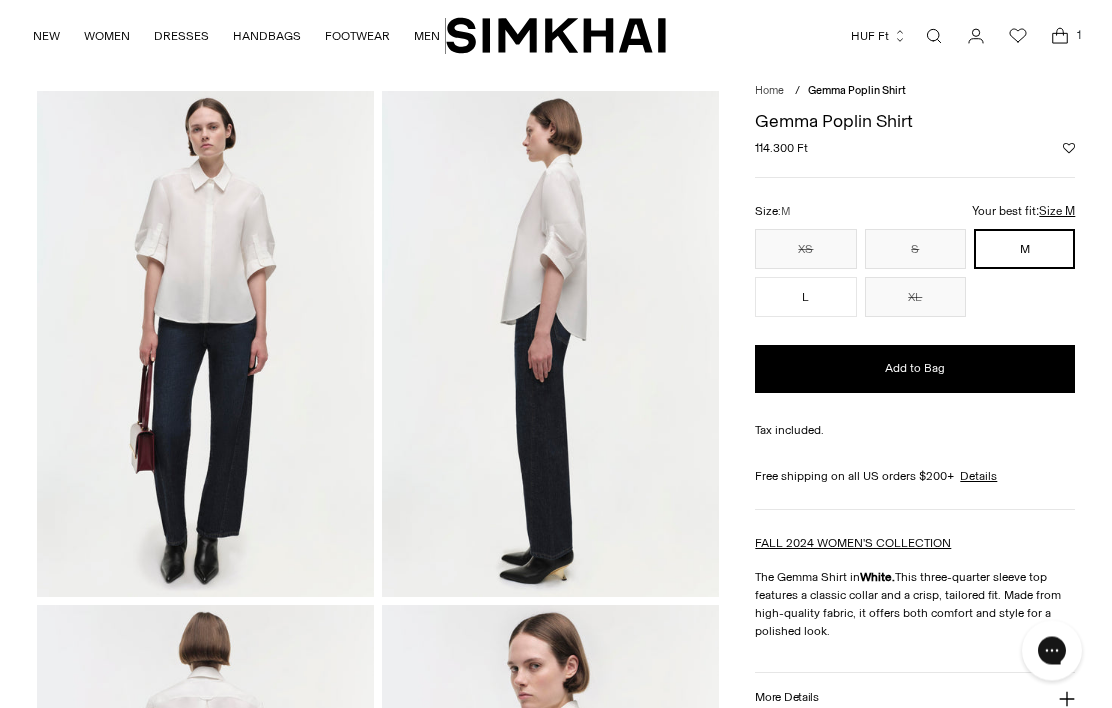 scroll, scrollTop: 0, scrollLeft: 0, axis: both 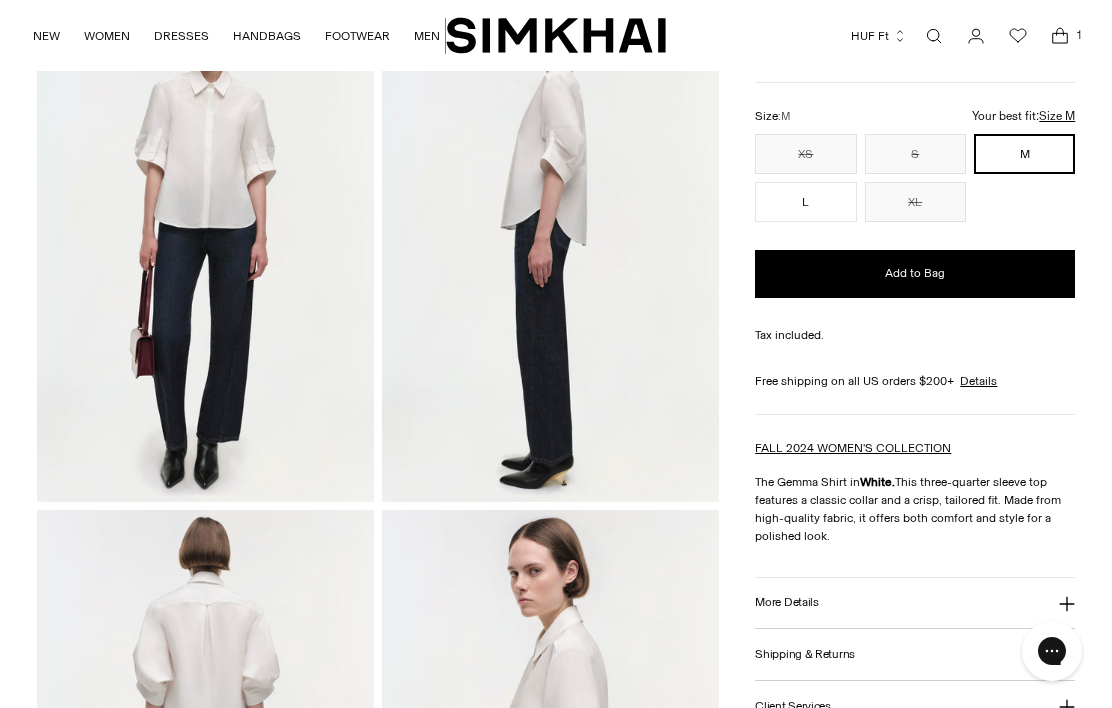 click at bounding box center [205, 762] 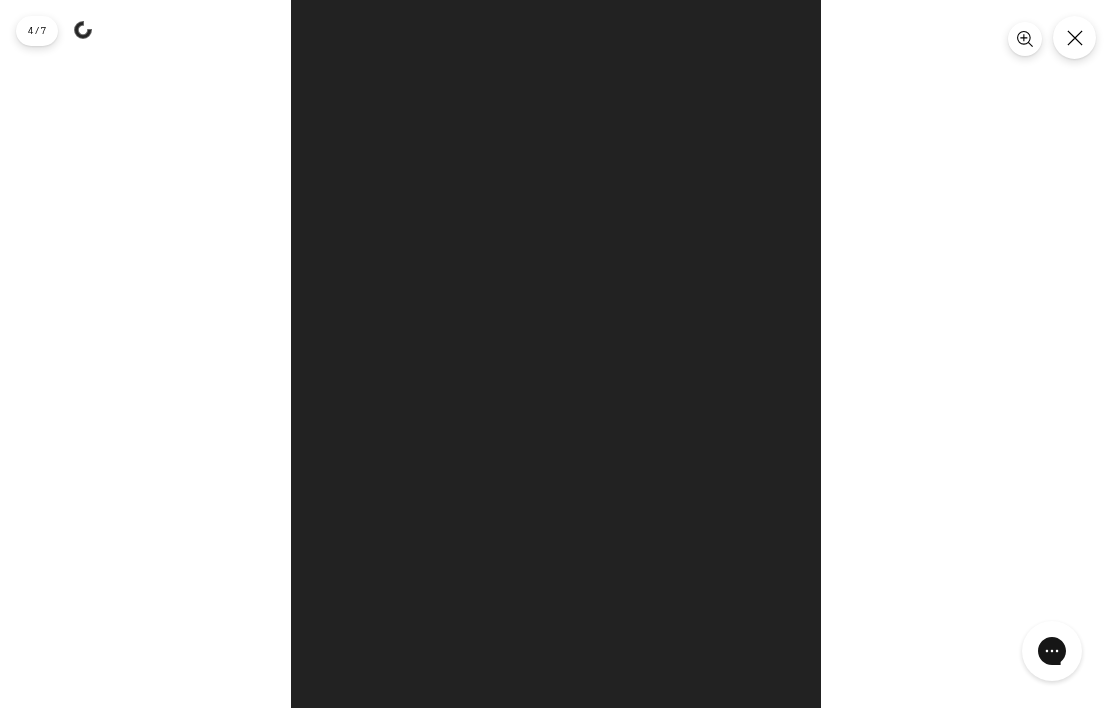 click at bounding box center [1074, 37] 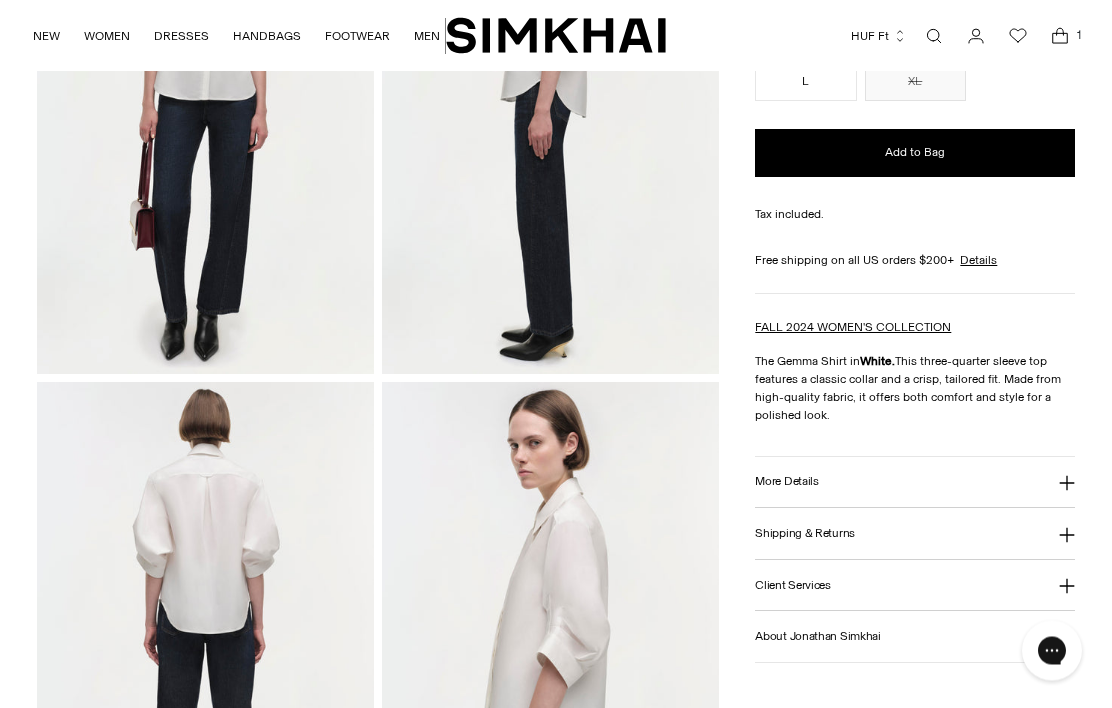 scroll, scrollTop: 296, scrollLeft: 0, axis: vertical 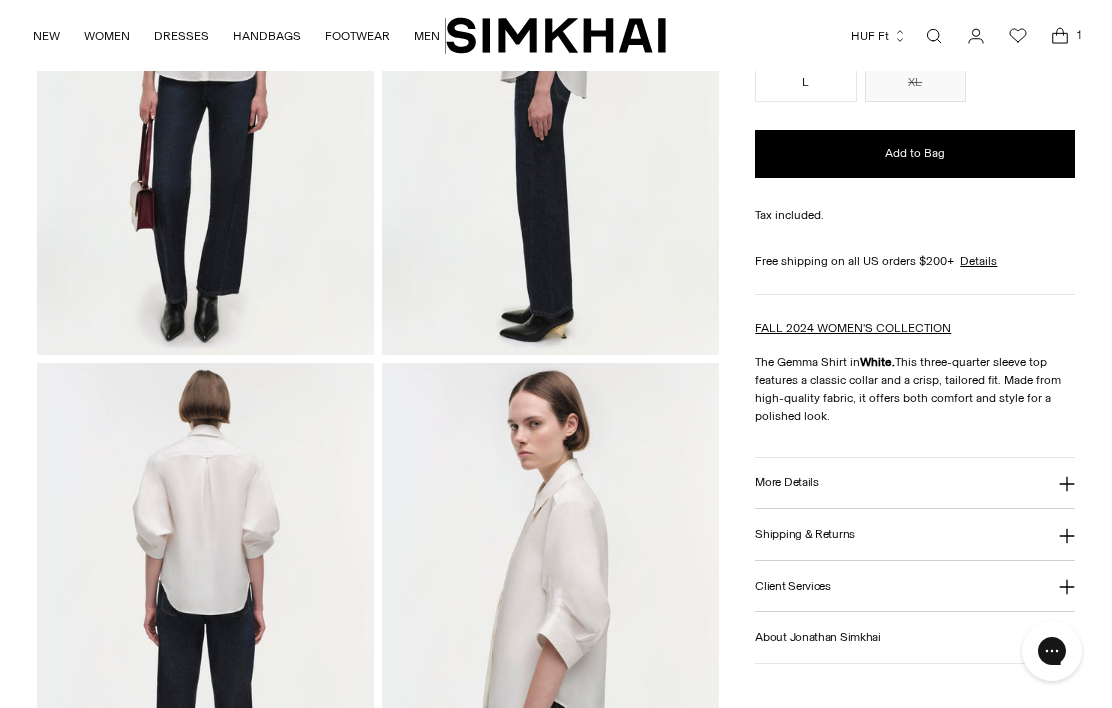 click at bounding box center [550, 615] 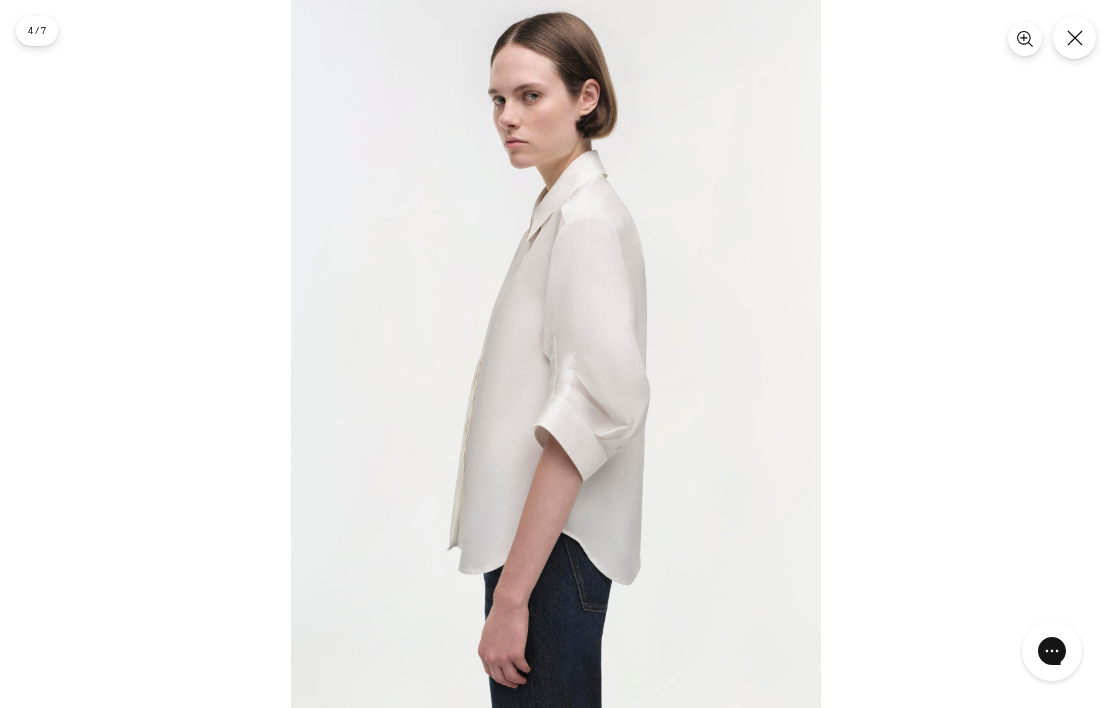 click 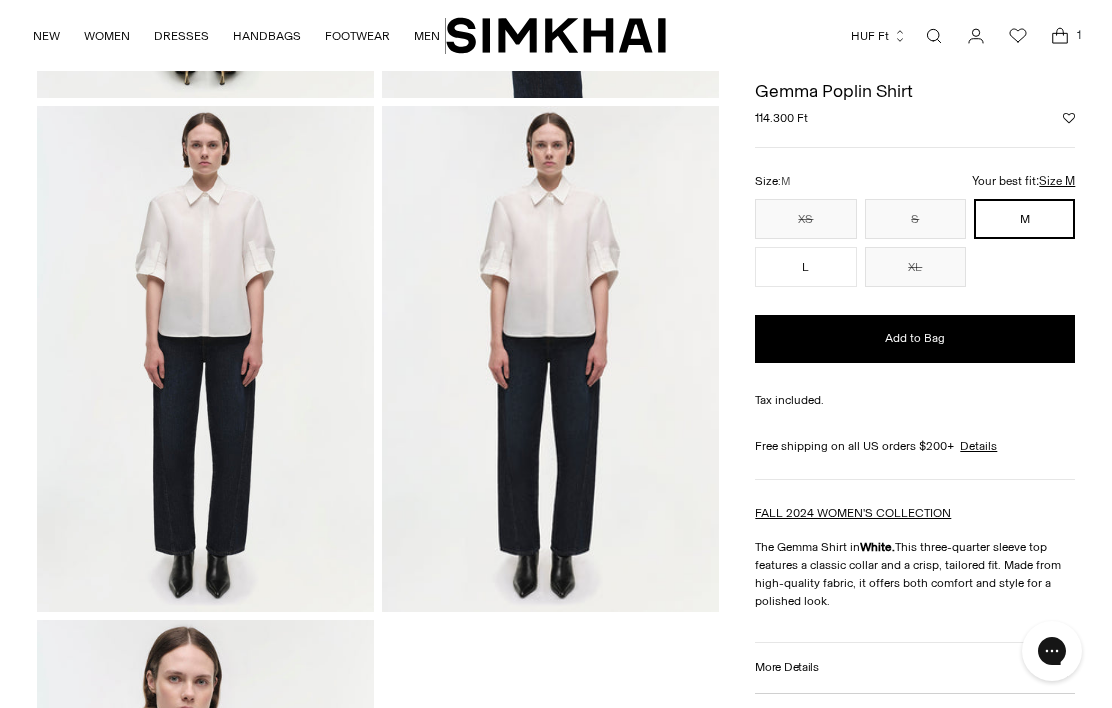 scroll, scrollTop: 1053, scrollLeft: 0, axis: vertical 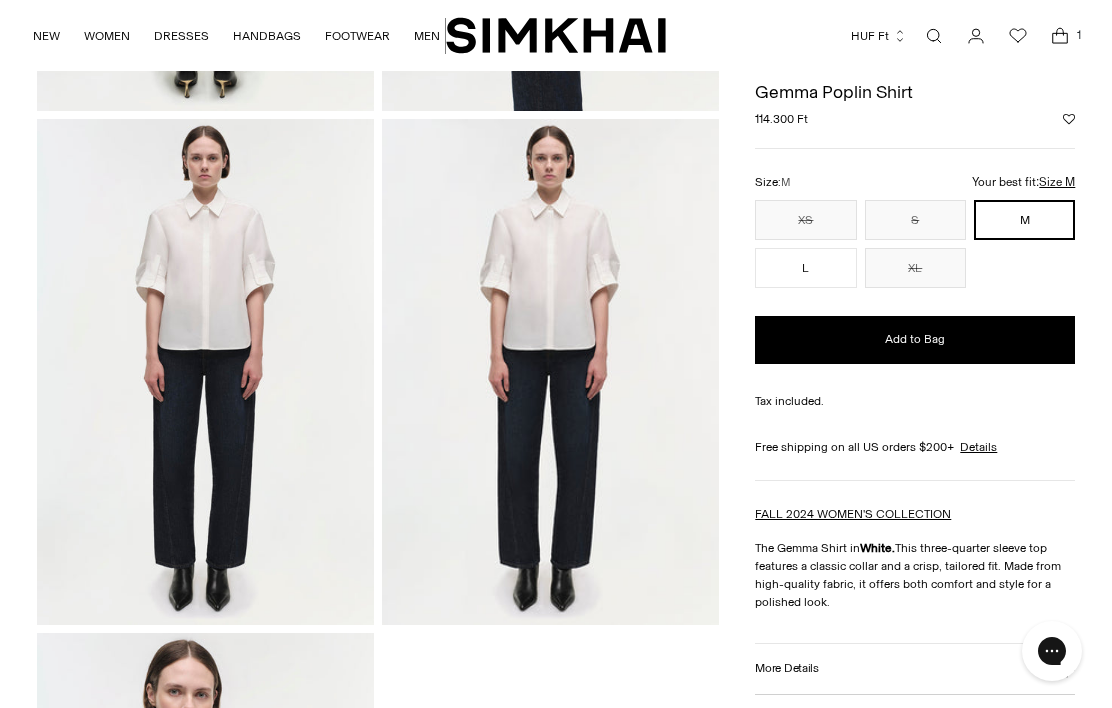 click at bounding box center [550, 371] 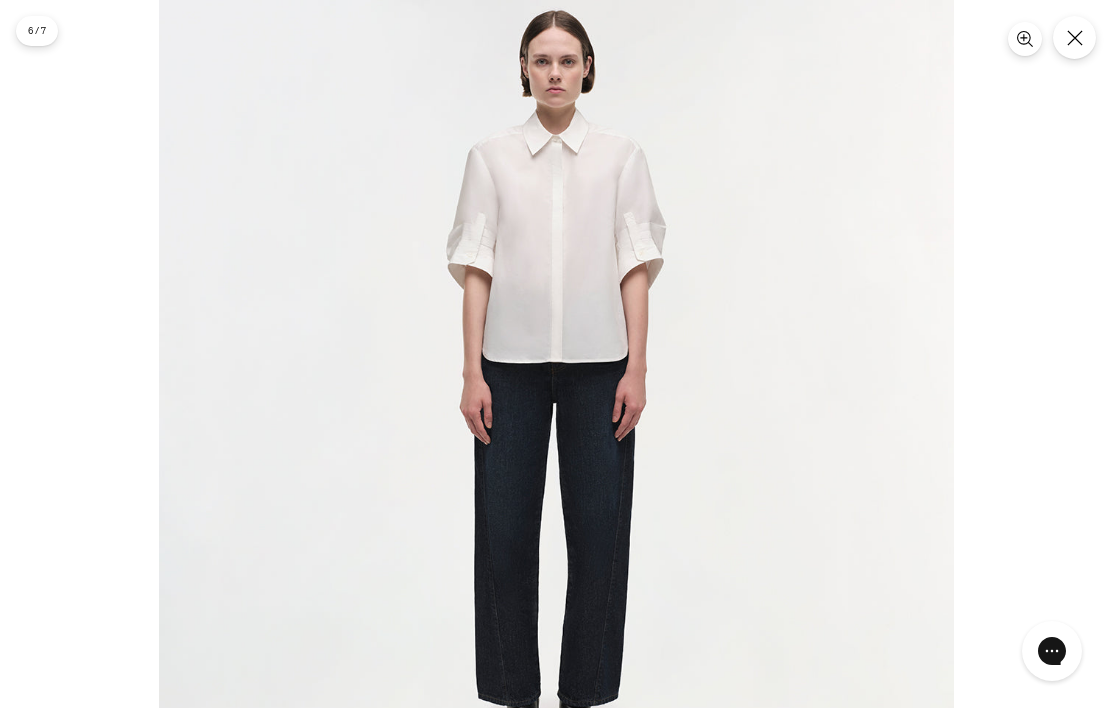 click 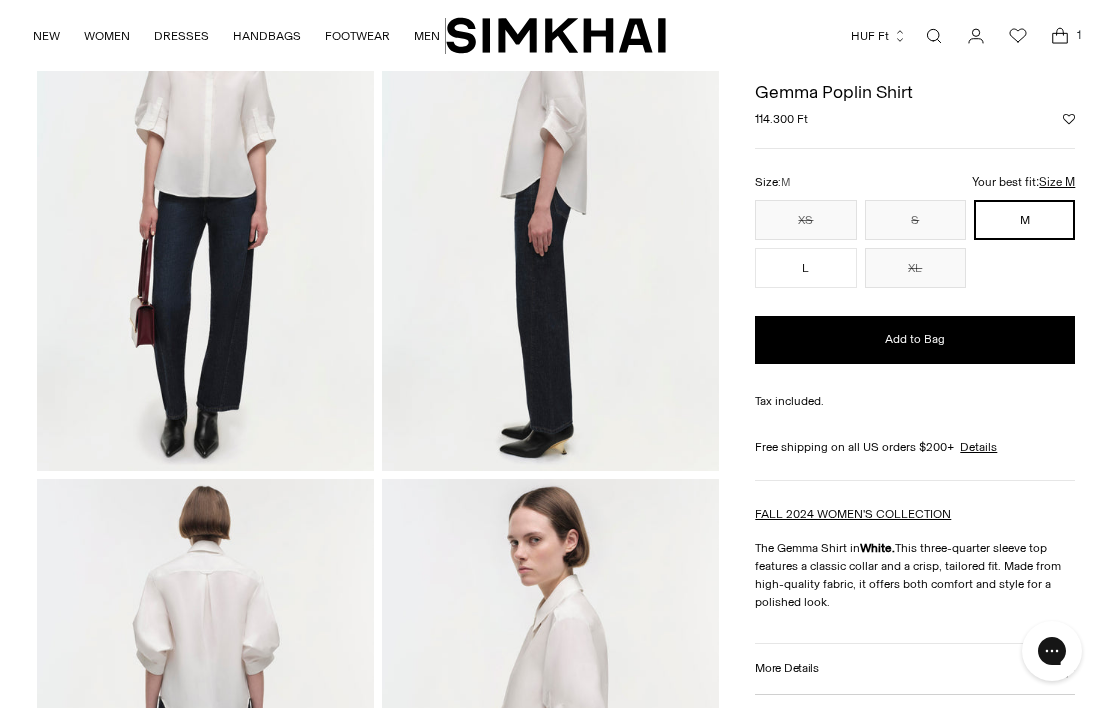 scroll, scrollTop: 0, scrollLeft: 0, axis: both 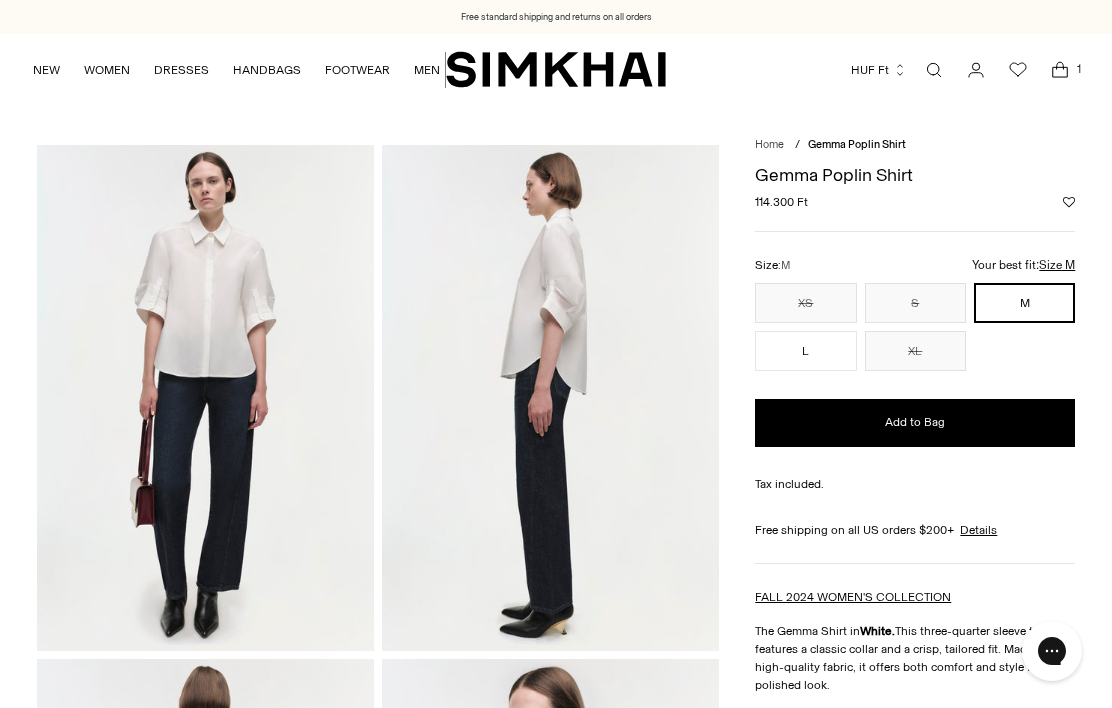 click at bounding box center (934, 70) 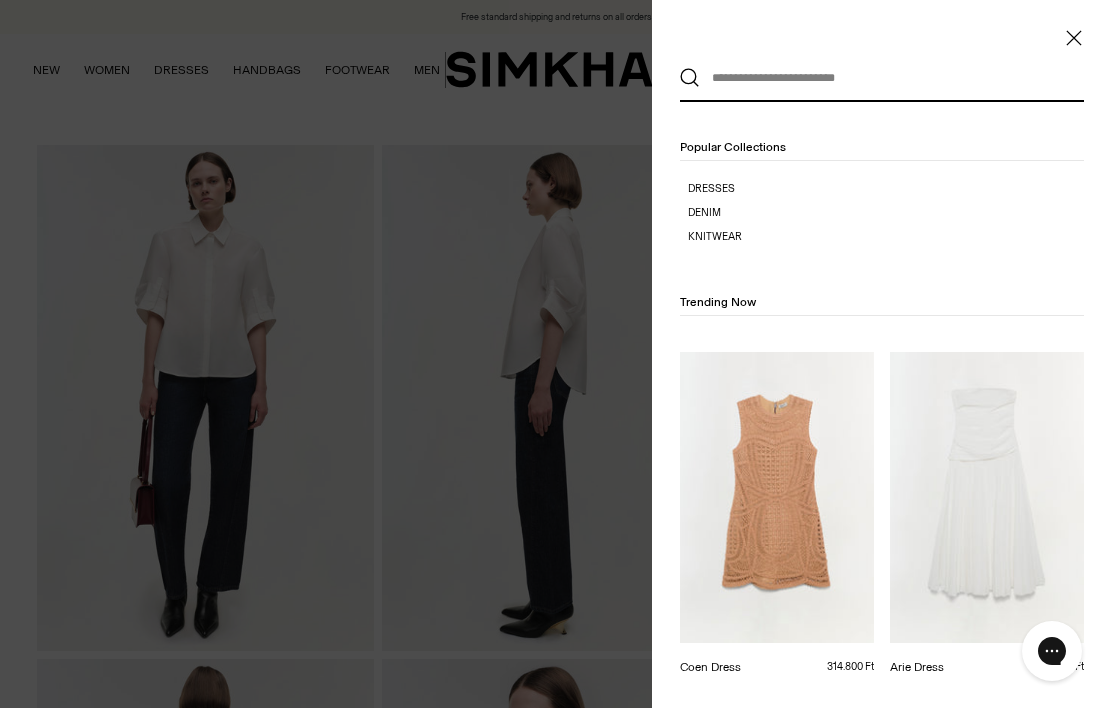 click at bounding box center [877, 78] 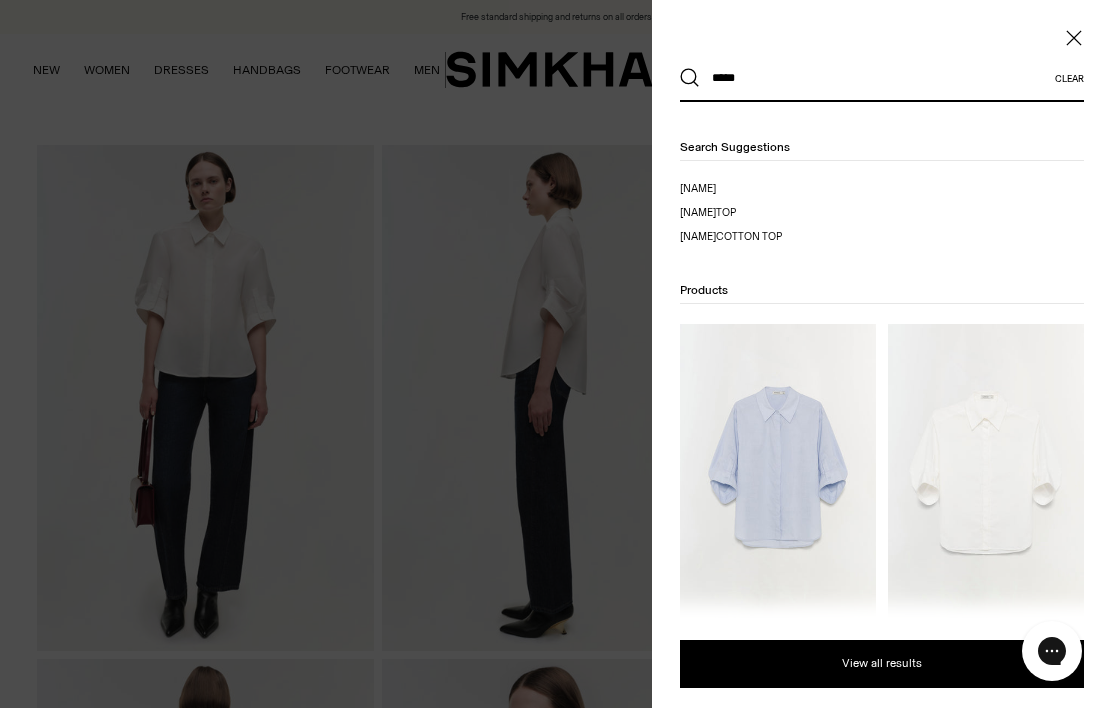 type on "*****" 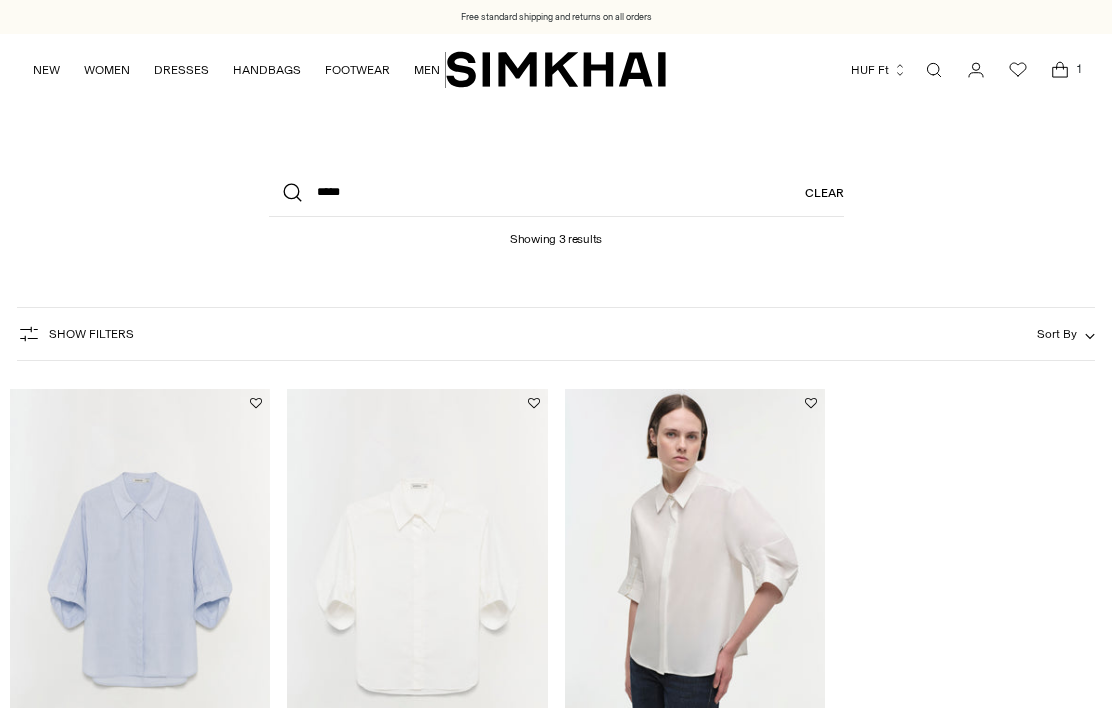 scroll, scrollTop: 270, scrollLeft: 0, axis: vertical 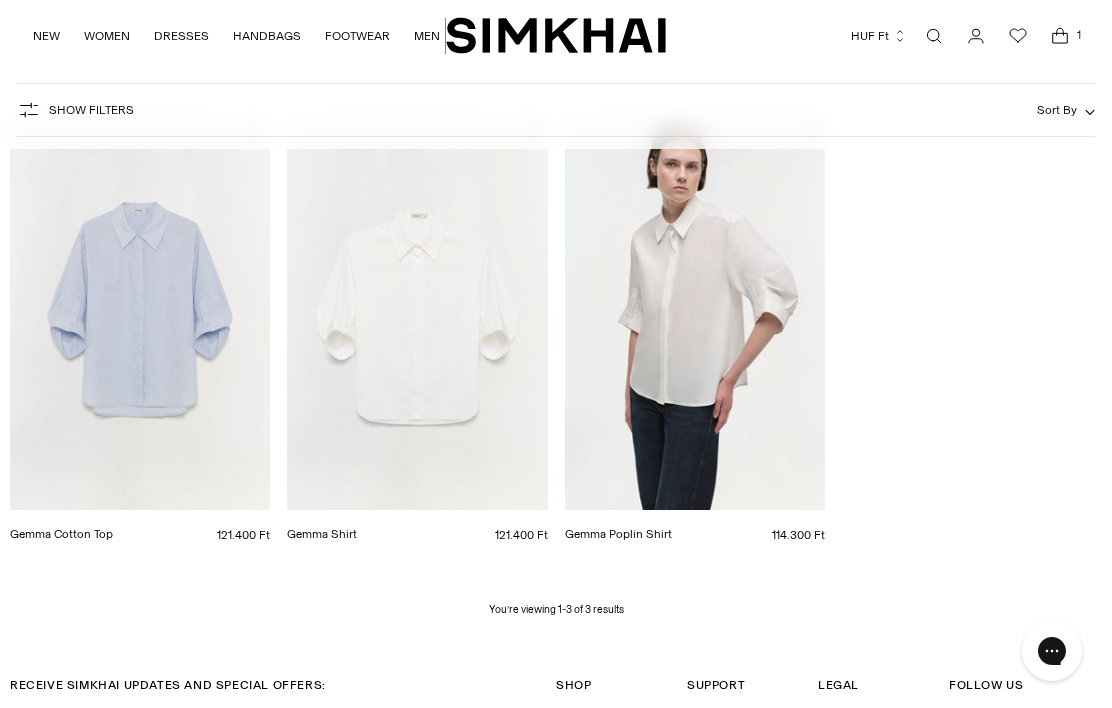 click at bounding box center [417, 314] 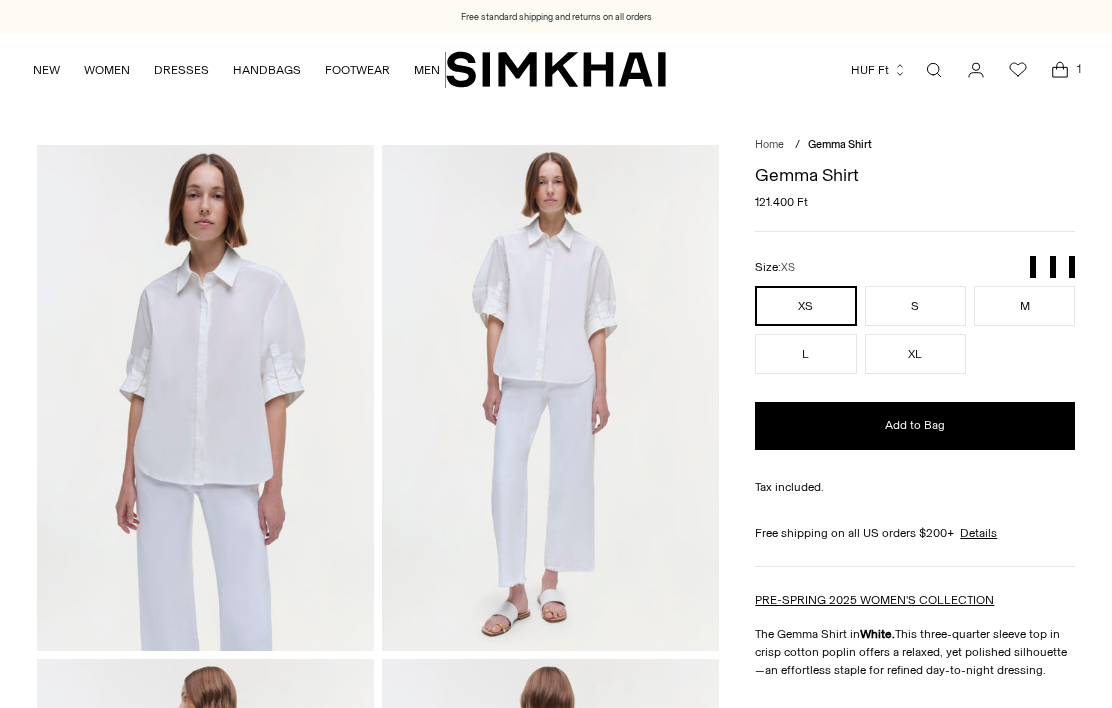 scroll, scrollTop: 0, scrollLeft: 0, axis: both 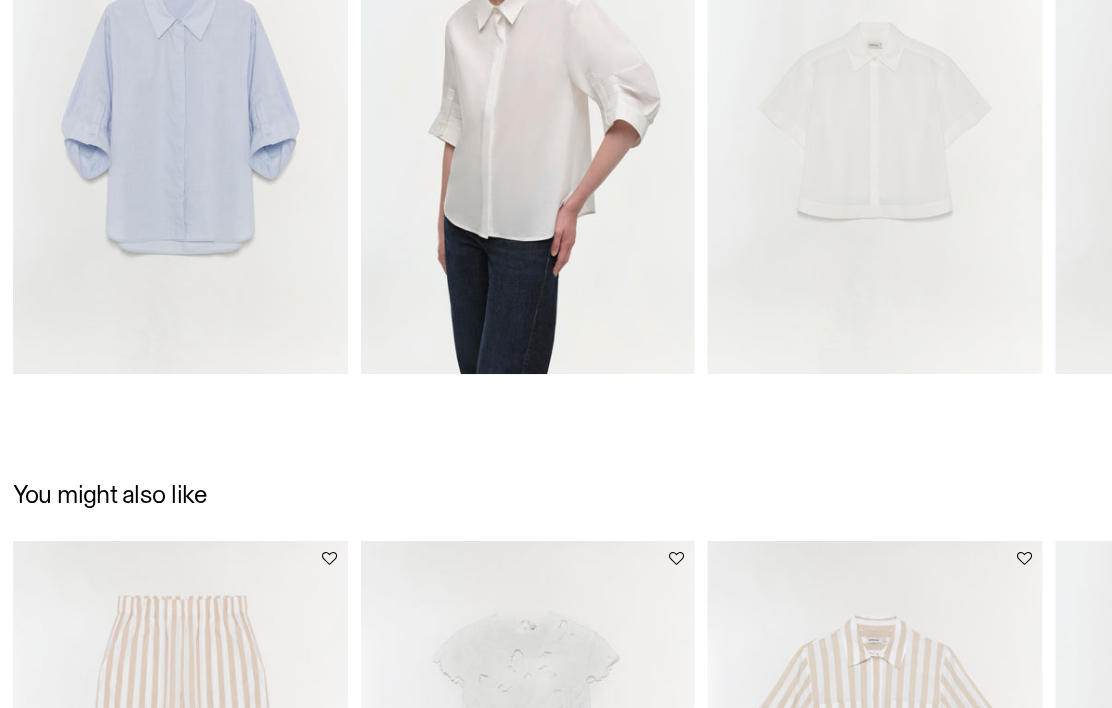 click at bounding box center [143, 174] 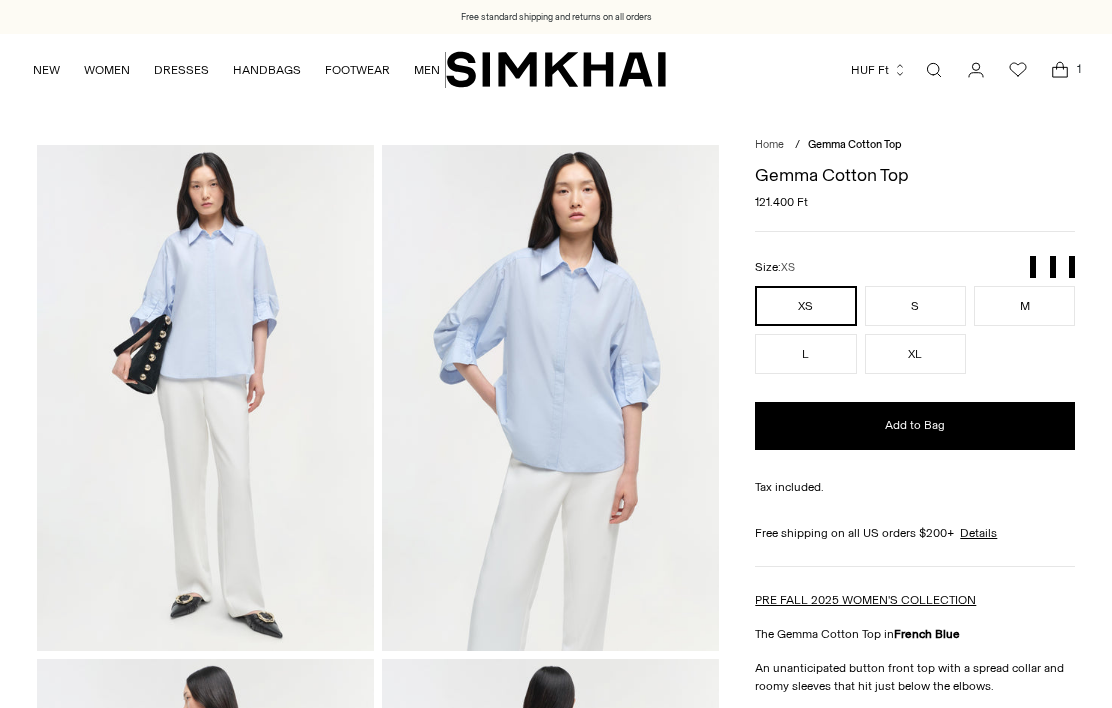scroll, scrollTop: 0, scrollLeft: 0, axis: both 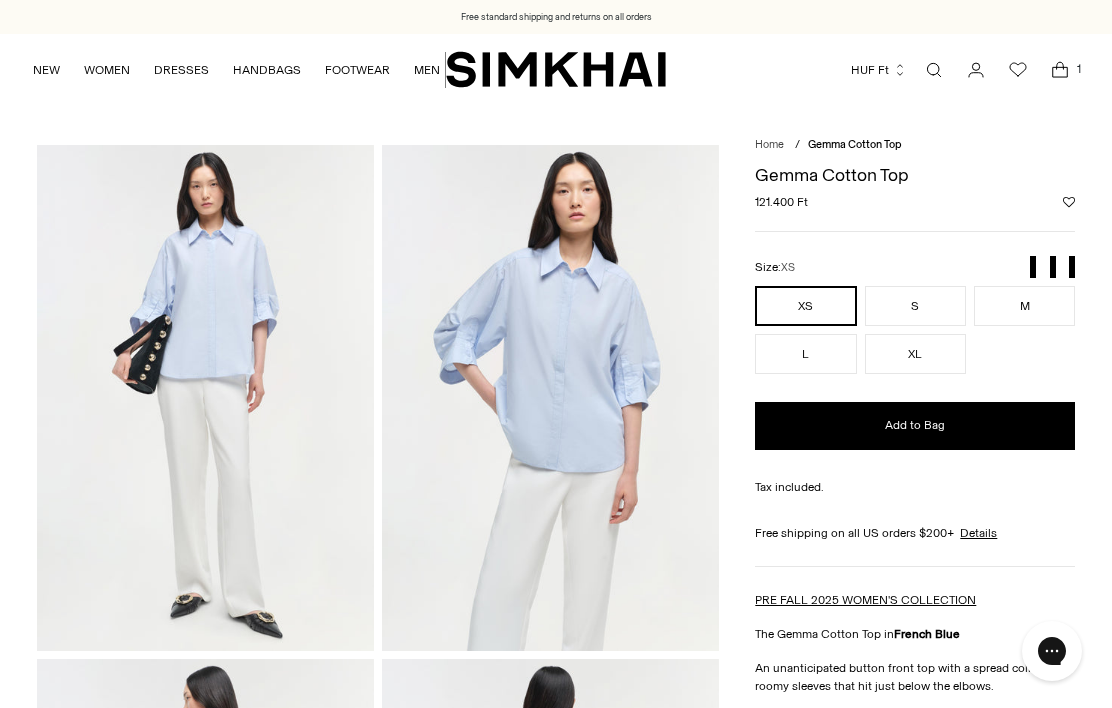click at bounding box center [205, 397] 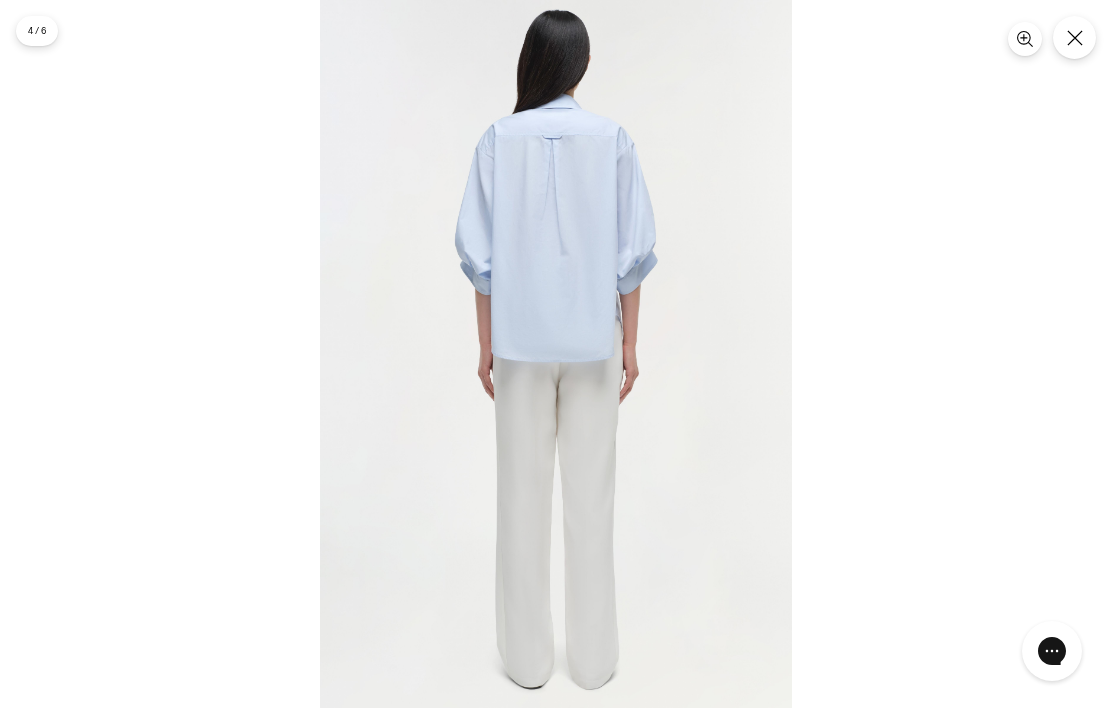 click 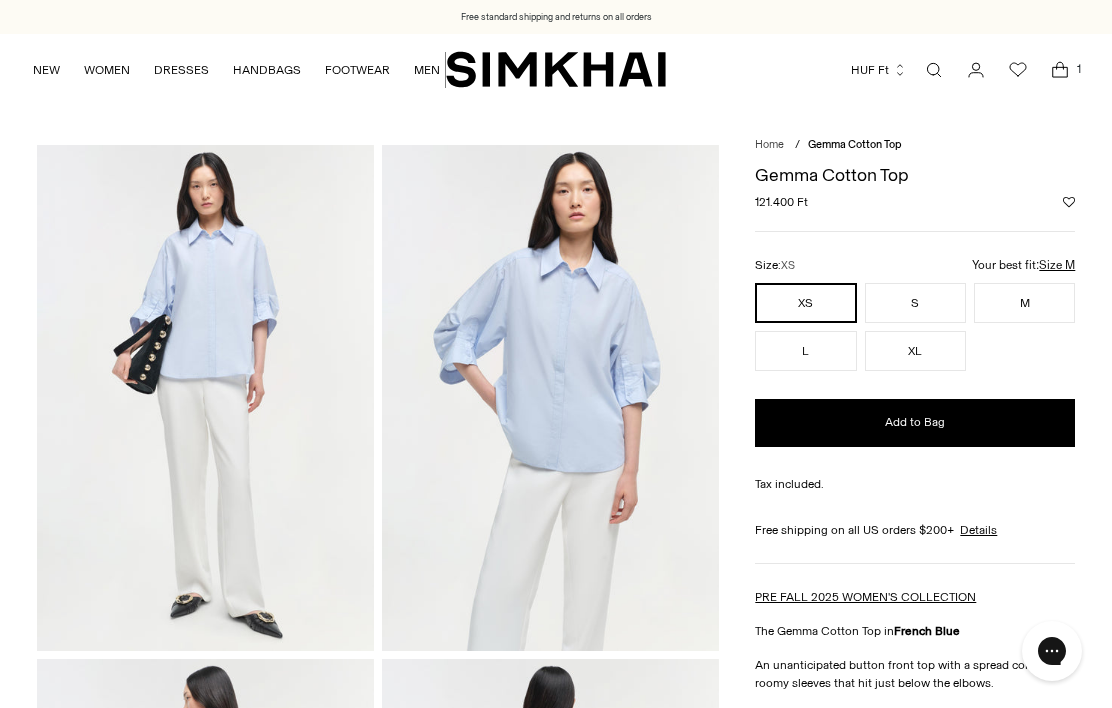 click on "S" at bounding box center [915, 303] 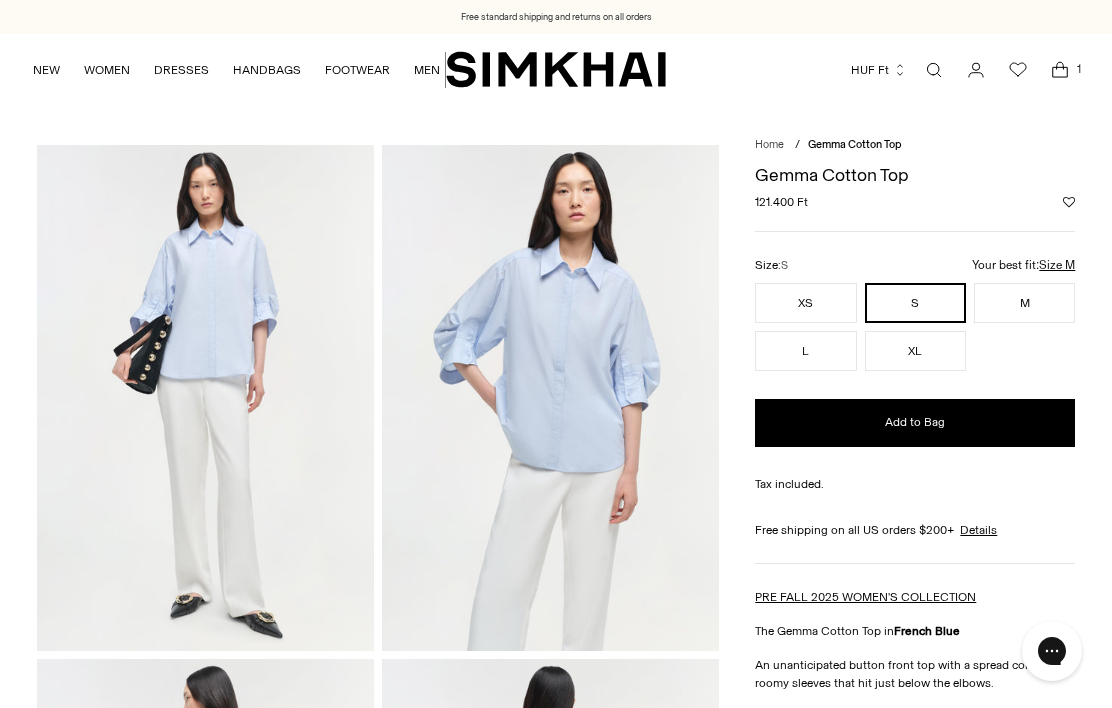 click on "Add to Bag" at bounding box center [915, 423] 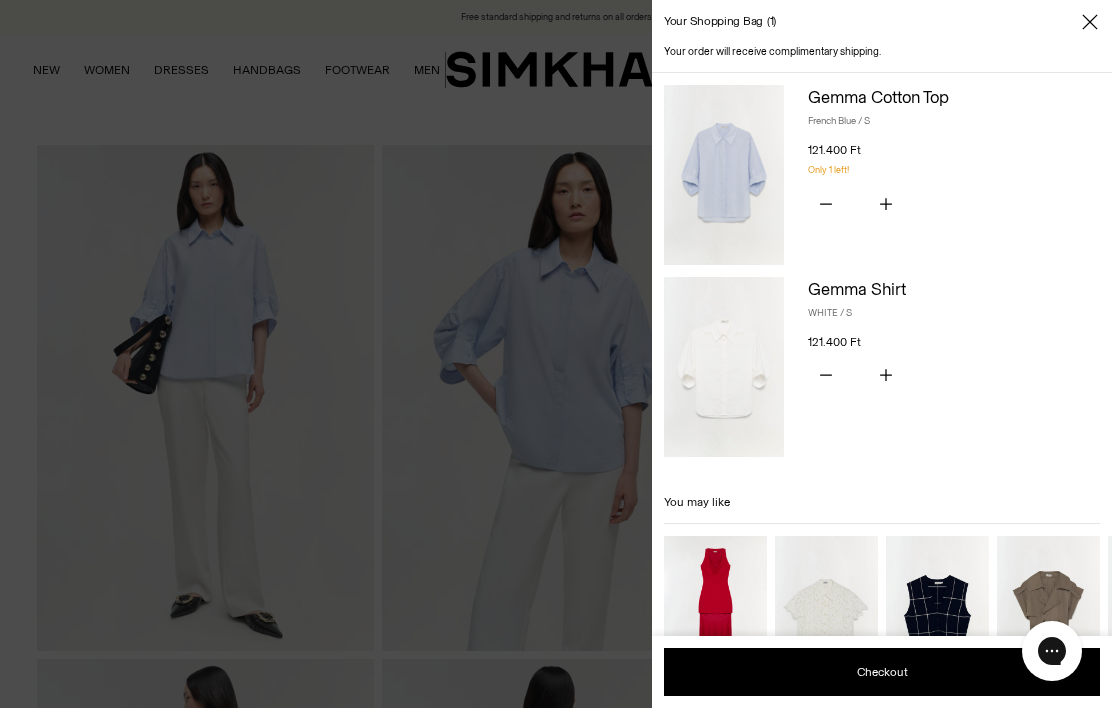 click 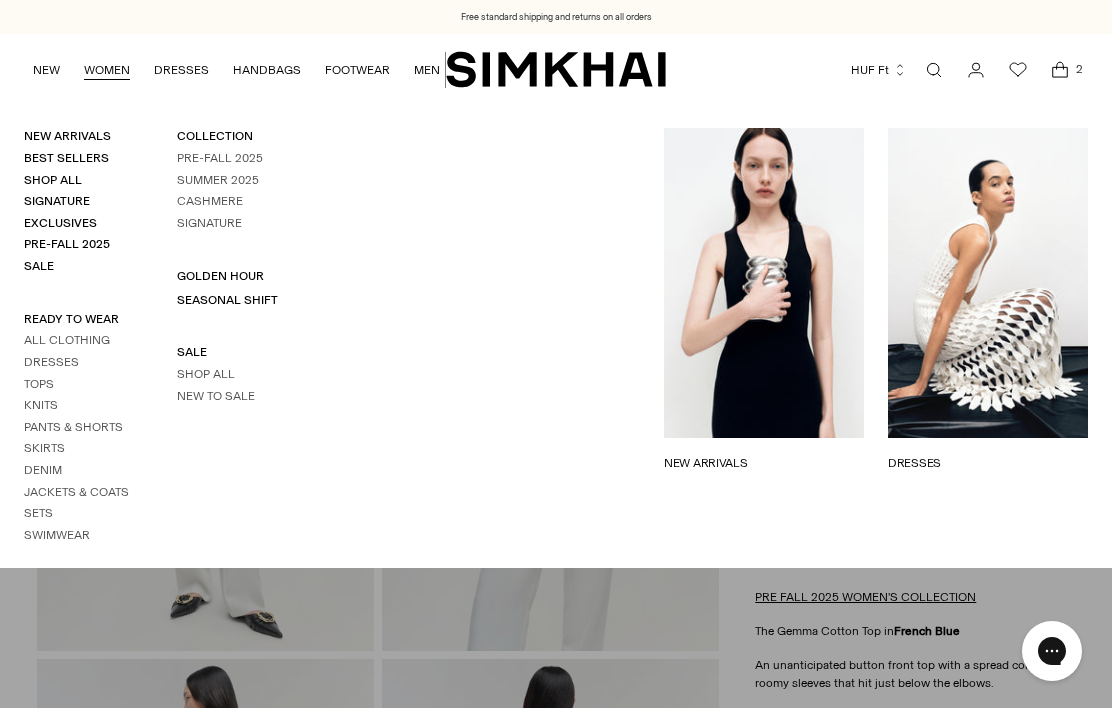 click on "New Arrivals" at bounding box center (67, 136) 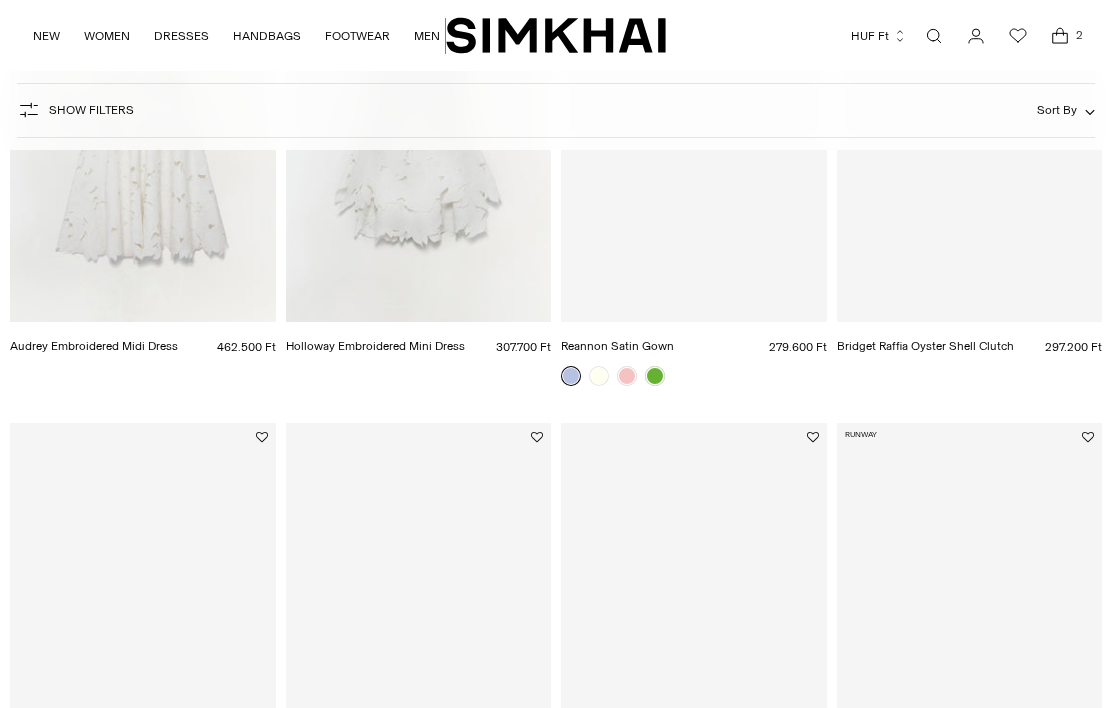scroll, scrollTop: 0, scrollLeft: 0, axis: both 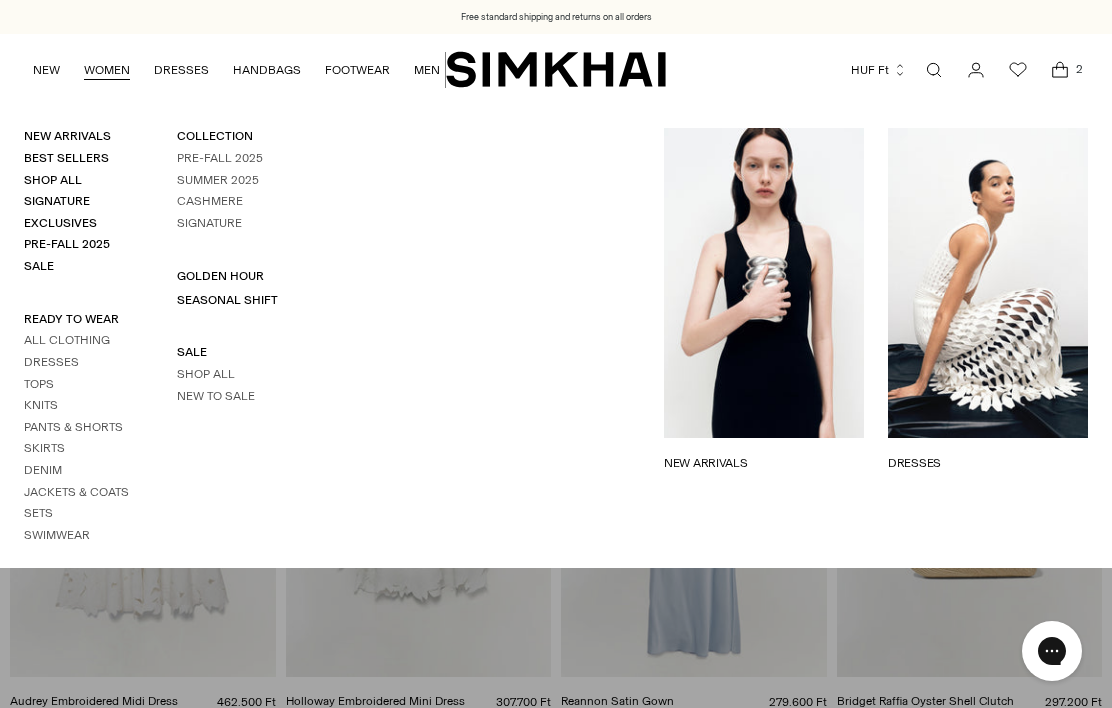 click on "Summer 2025" at bounding box center [218, 180] 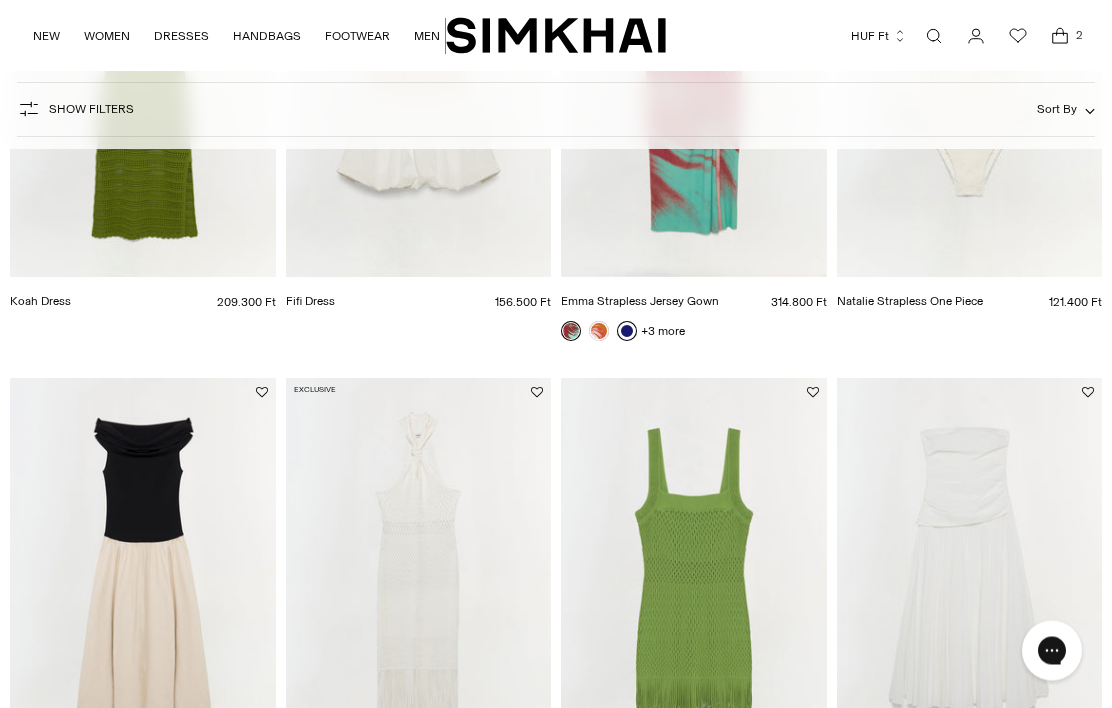 scroll, scrollTop: 0, scrollLeft: 0, axis: both 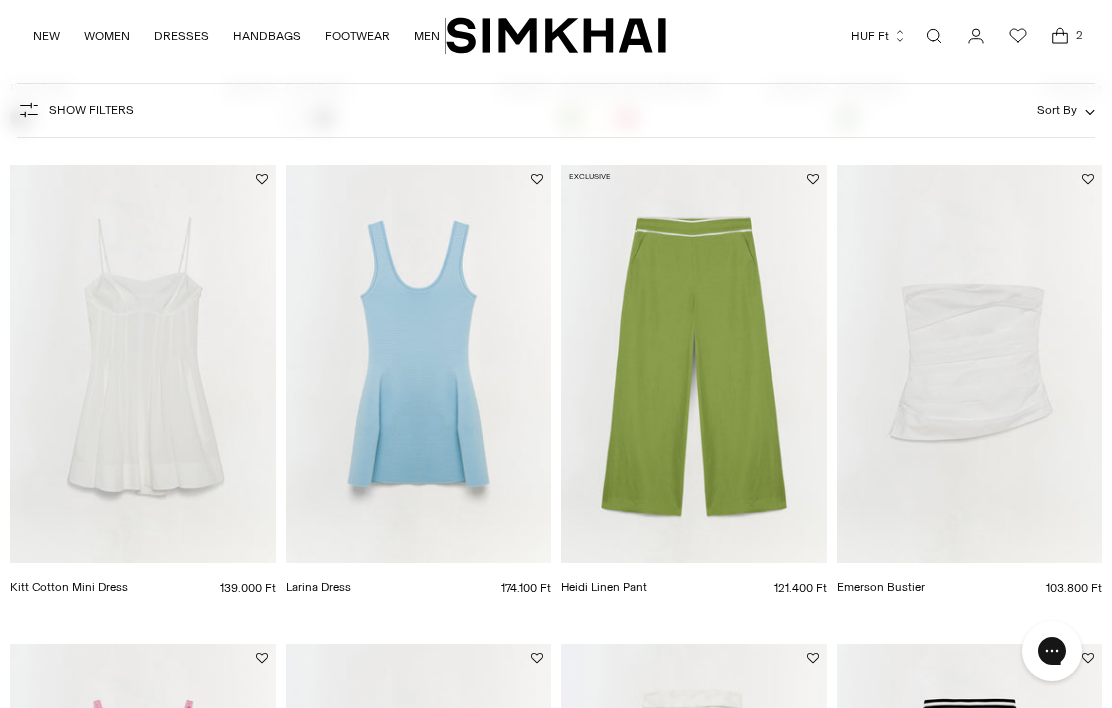 click at bounding box center [694, 364] 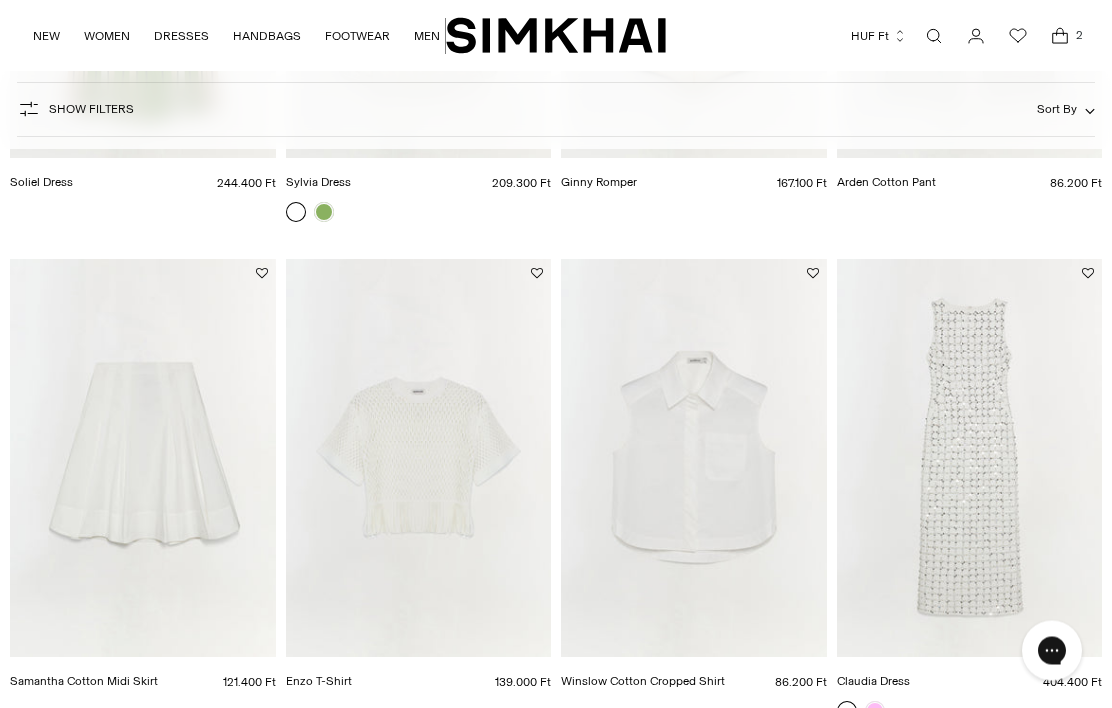 scroll, scrollTop: 3994, scrollLeft: 0, axis: vertical 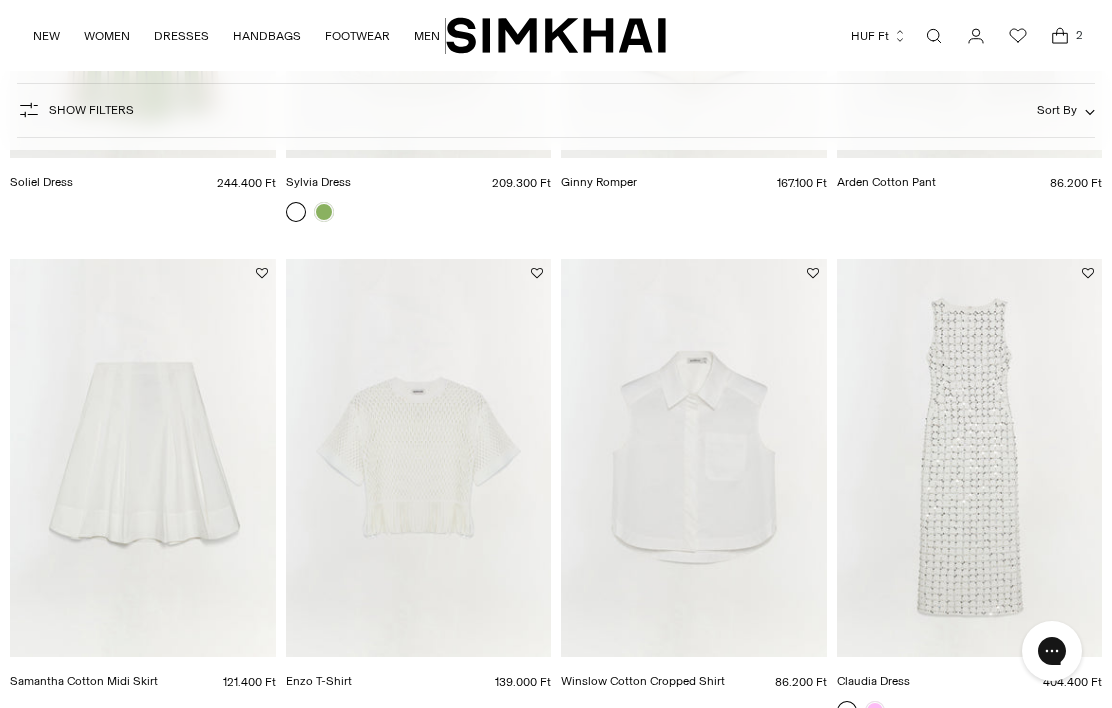 click at bounding box center (143, 458) 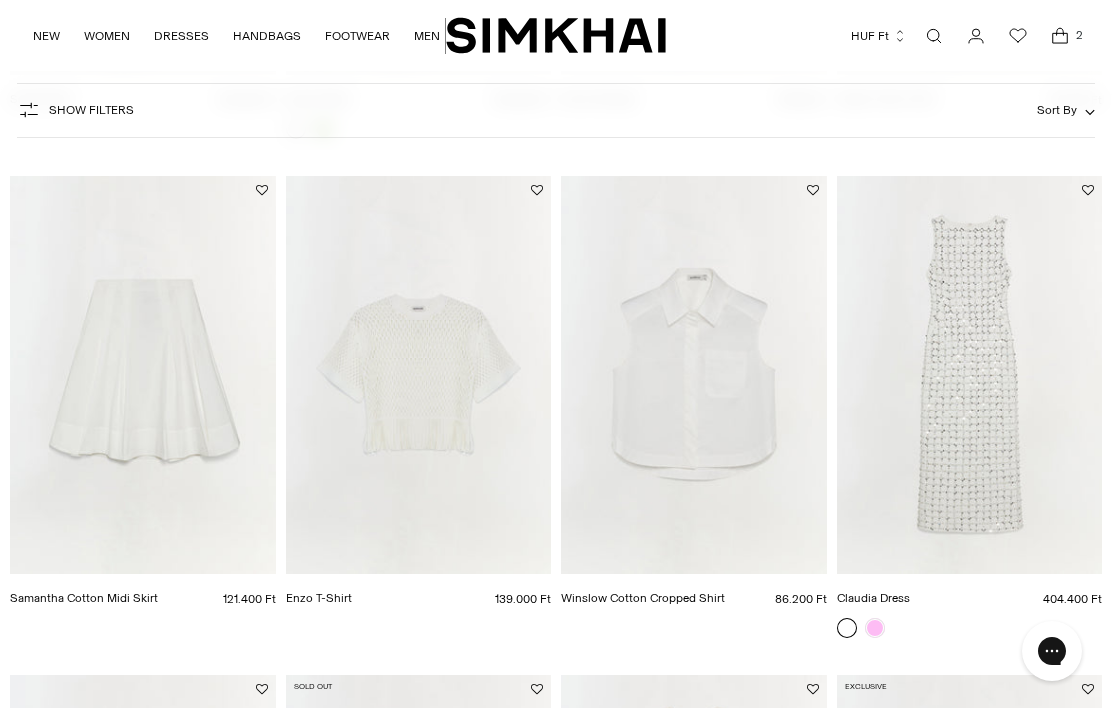 scroll, scrollTop: 4101, scrollLeft: 0, axis: vertical 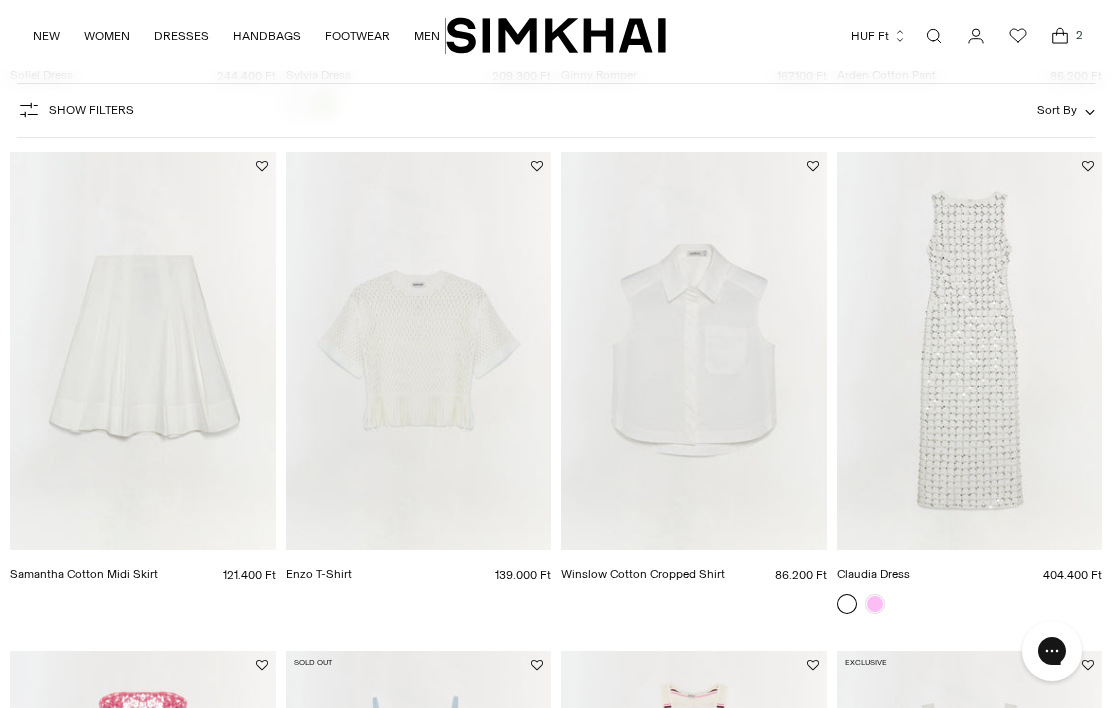 click at bounding box center [419, 351] 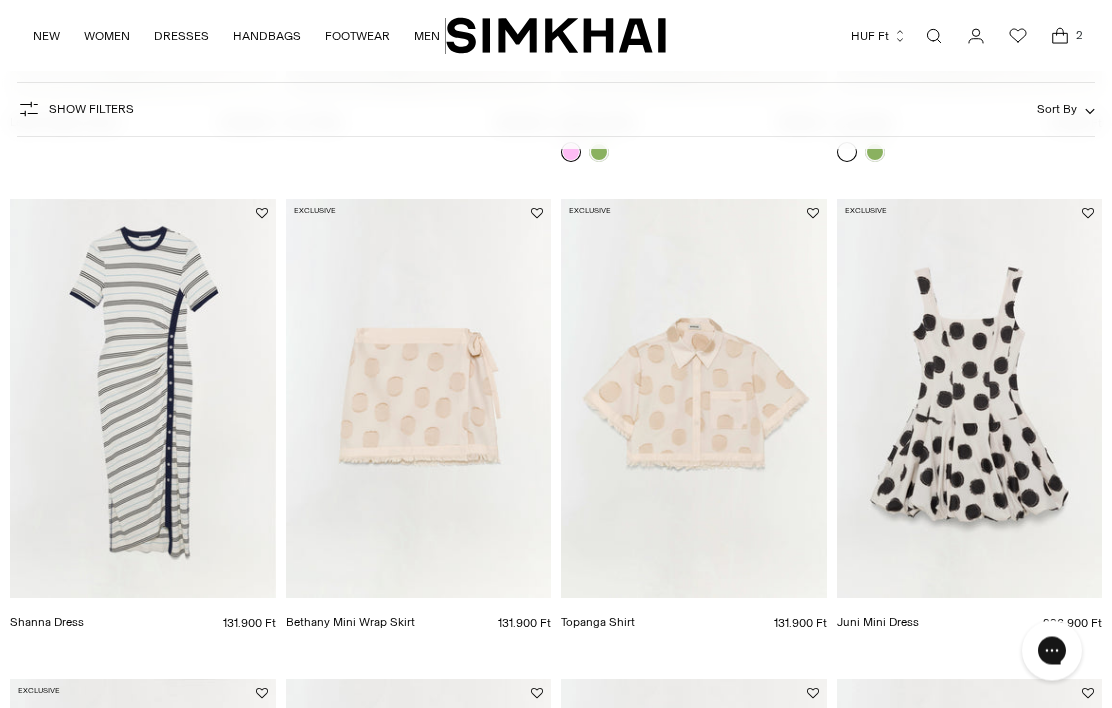 scroll, scrollTop: 5052, scrollLeft: 0, axis: vertical 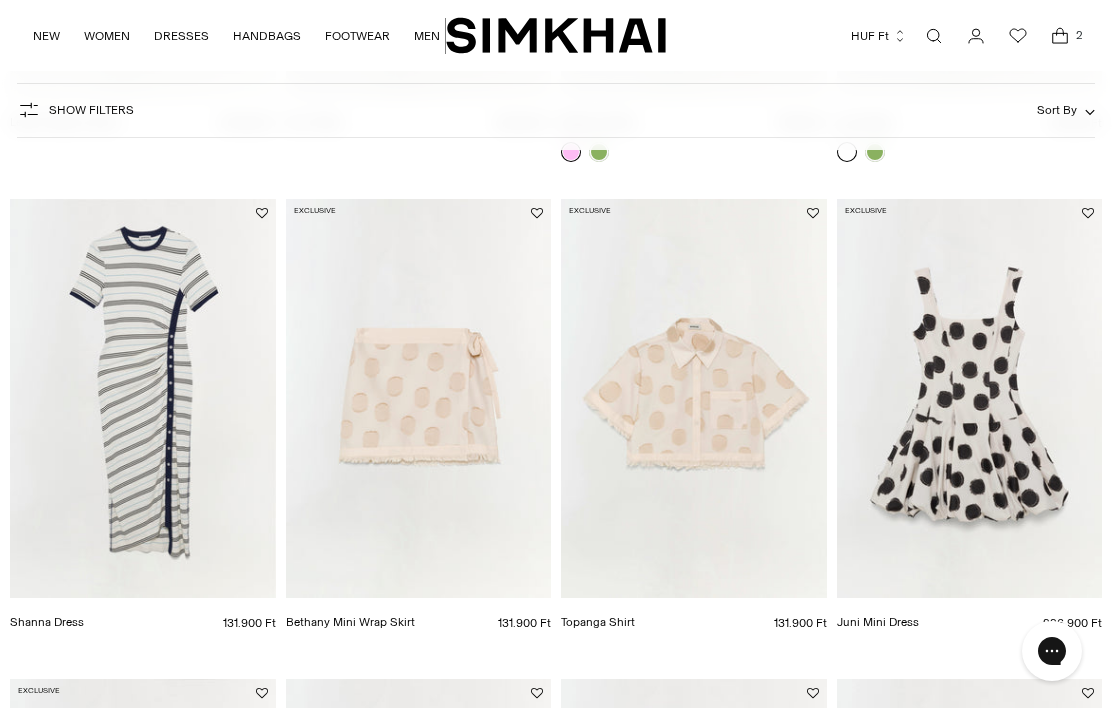 click at bounding box center (970, 398) 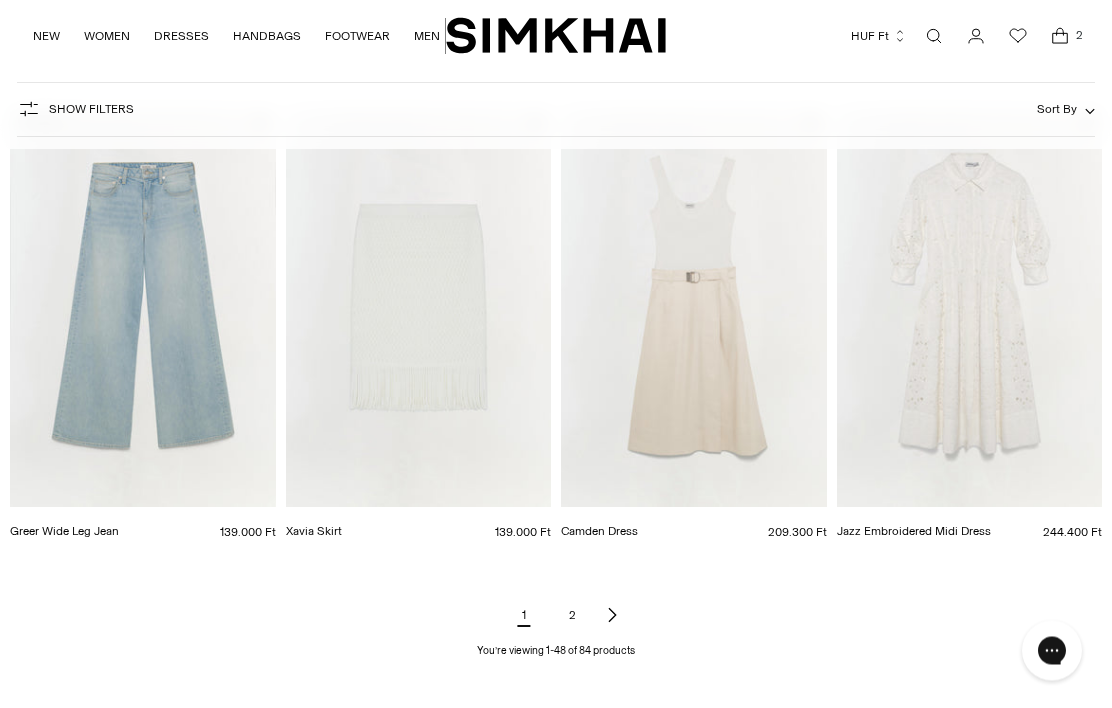 scroll, scrollTop: 5622, scrollLeft: 0, axis: vertical 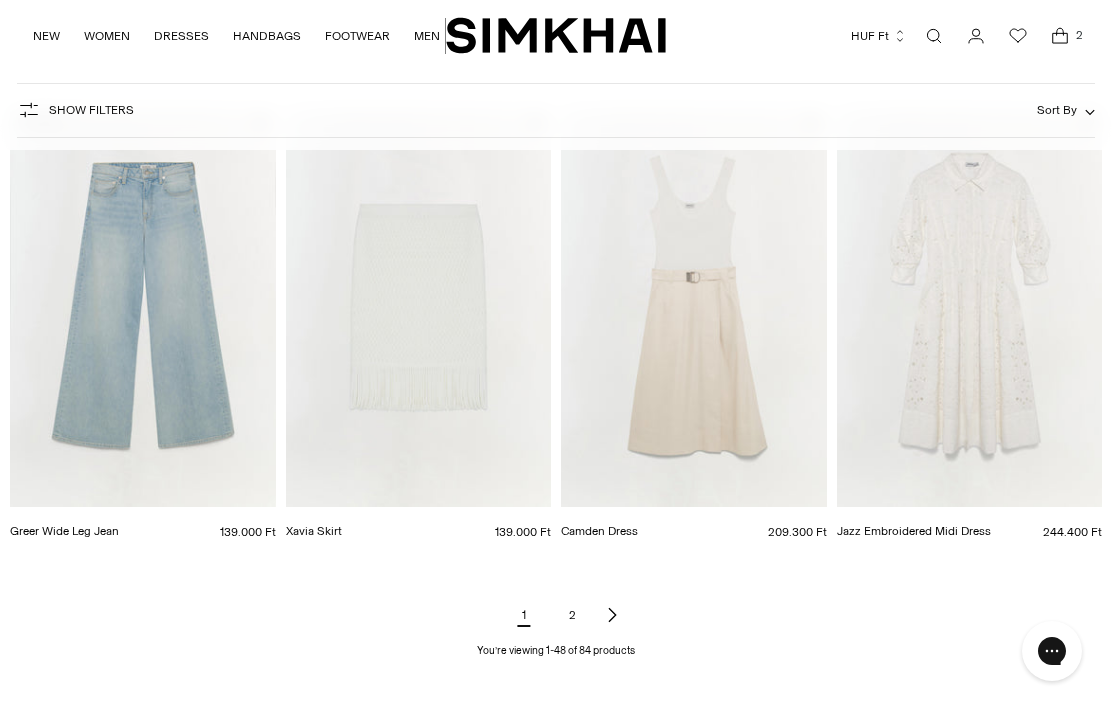 click at bounding box center [612, 615] 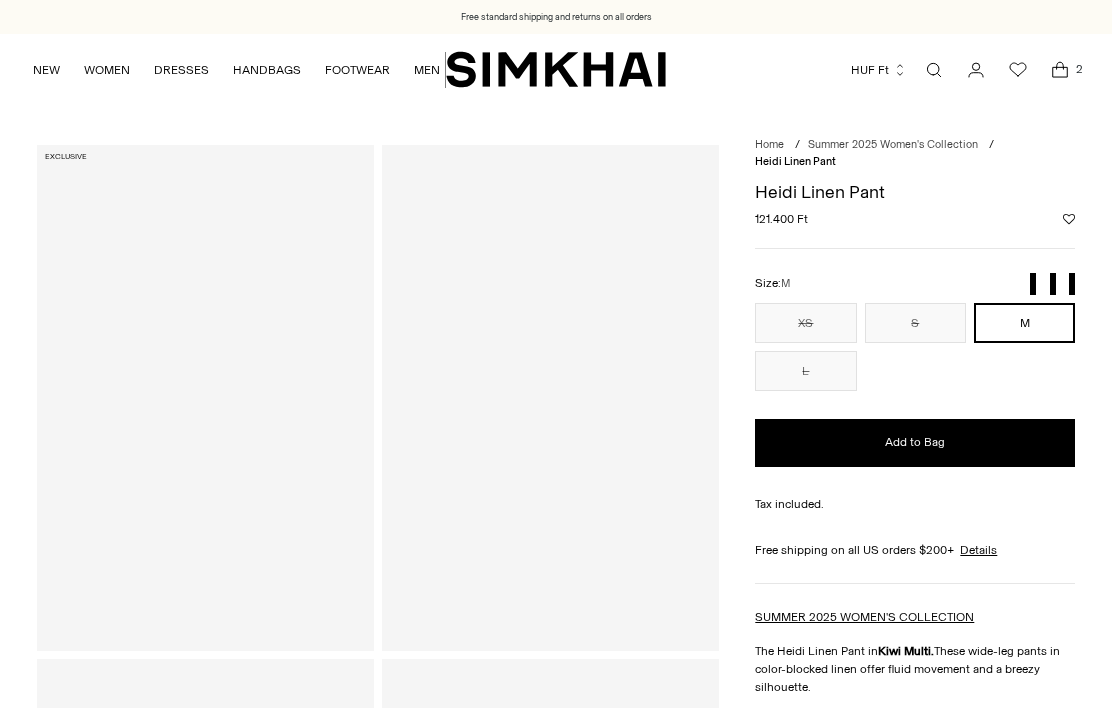 scroll, scrollTop: 0, scrollLeft: 0, axis: both 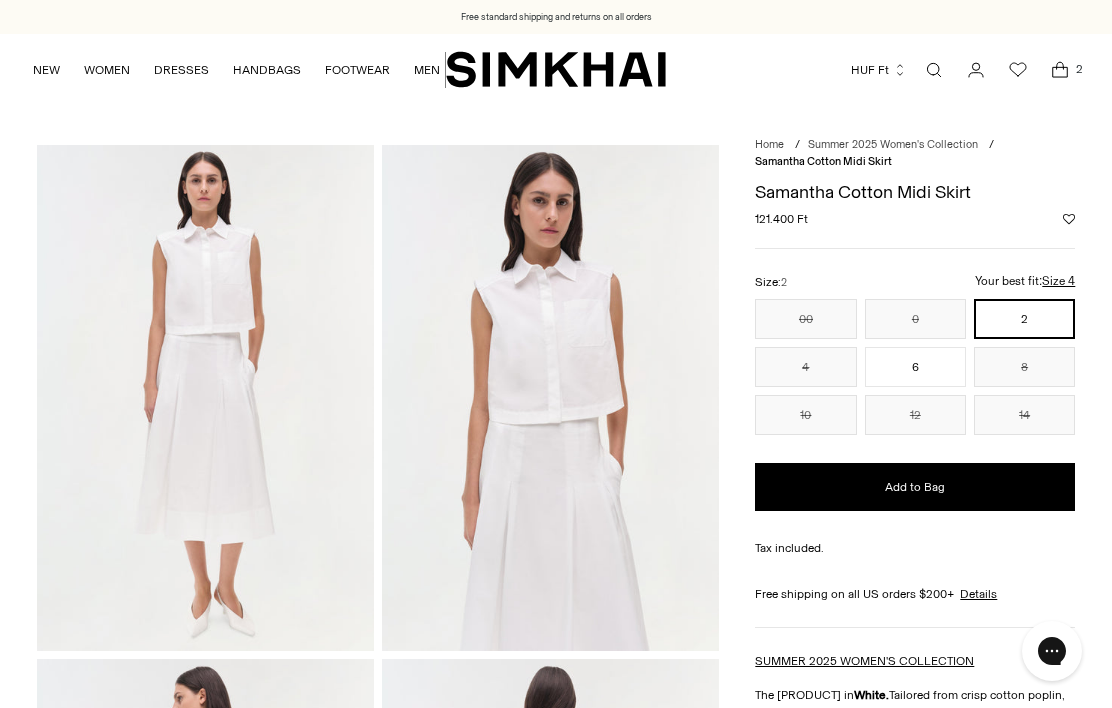 click at bounding box center (205, 397) 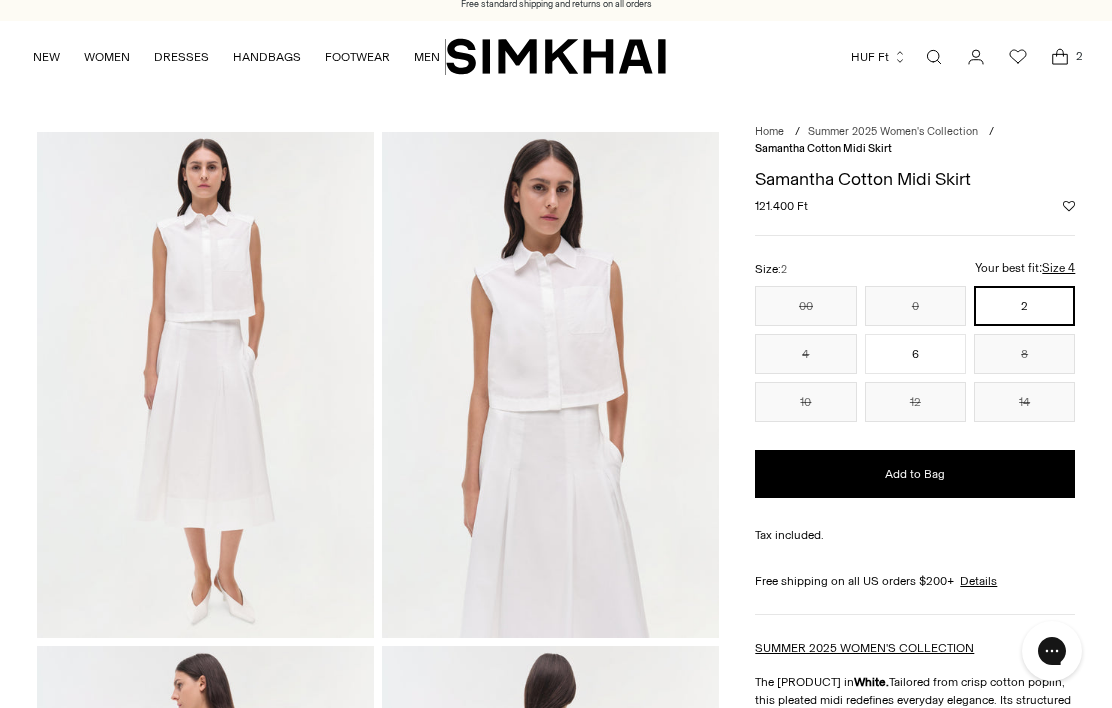 scroll, scrollTop: 0, scrollLeft: 0, axis: both 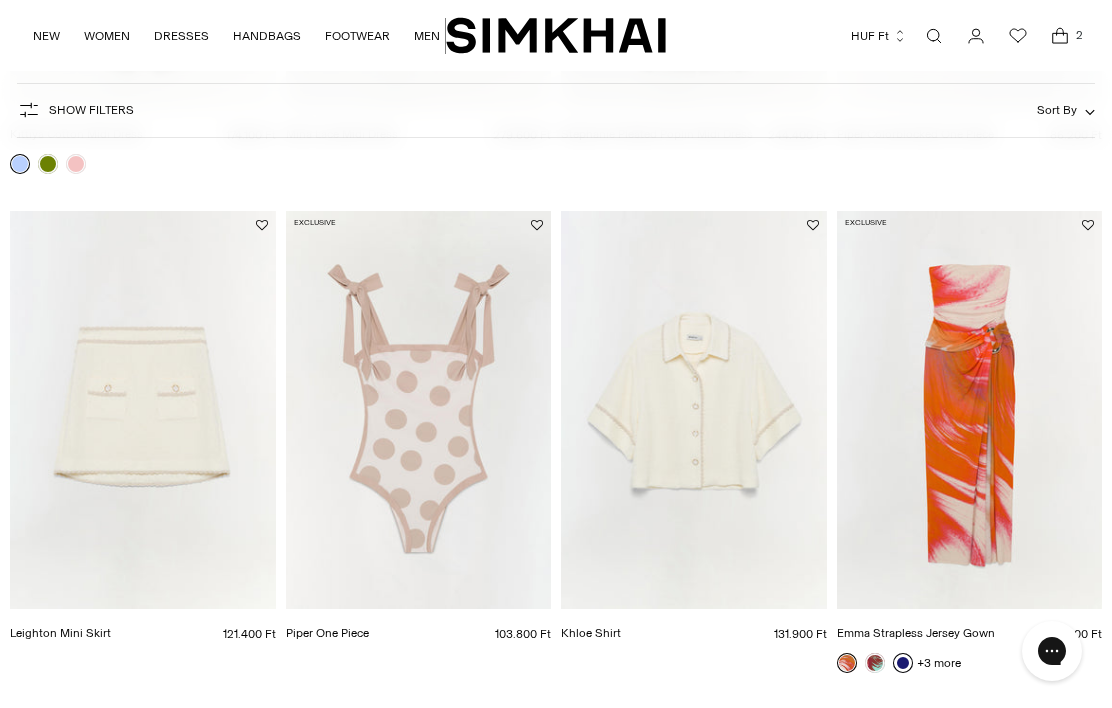 click at bounding box center (143, 410) 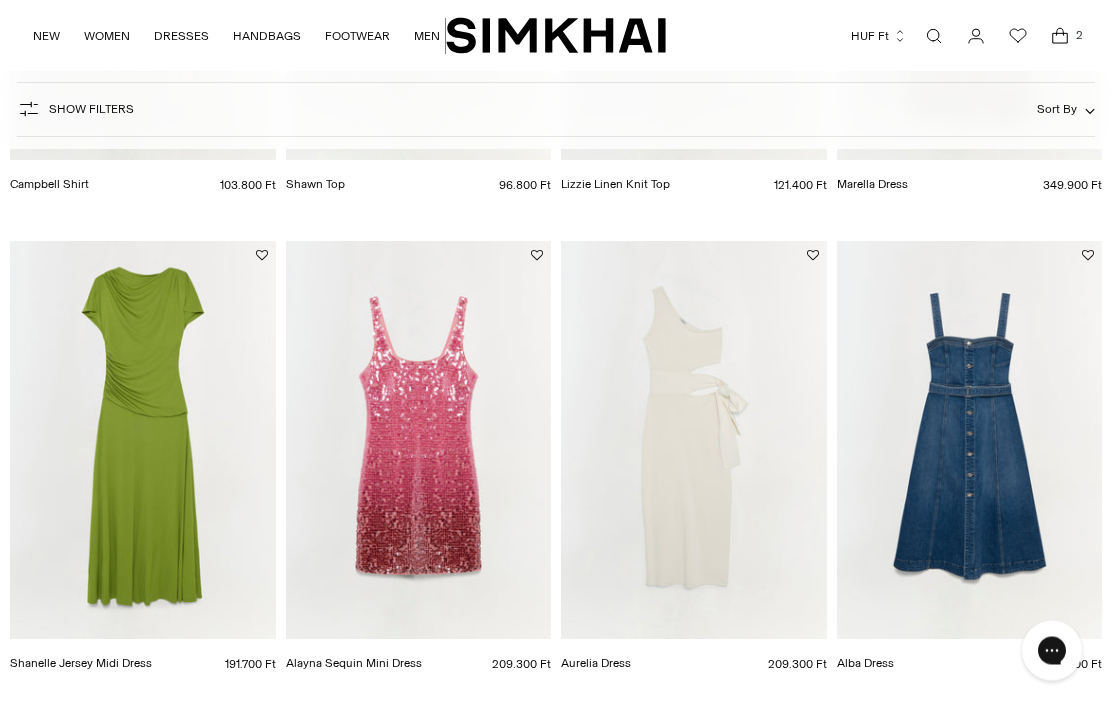 scroll, scrollTop: 2015, scrollLeft: 0, axis: vertical 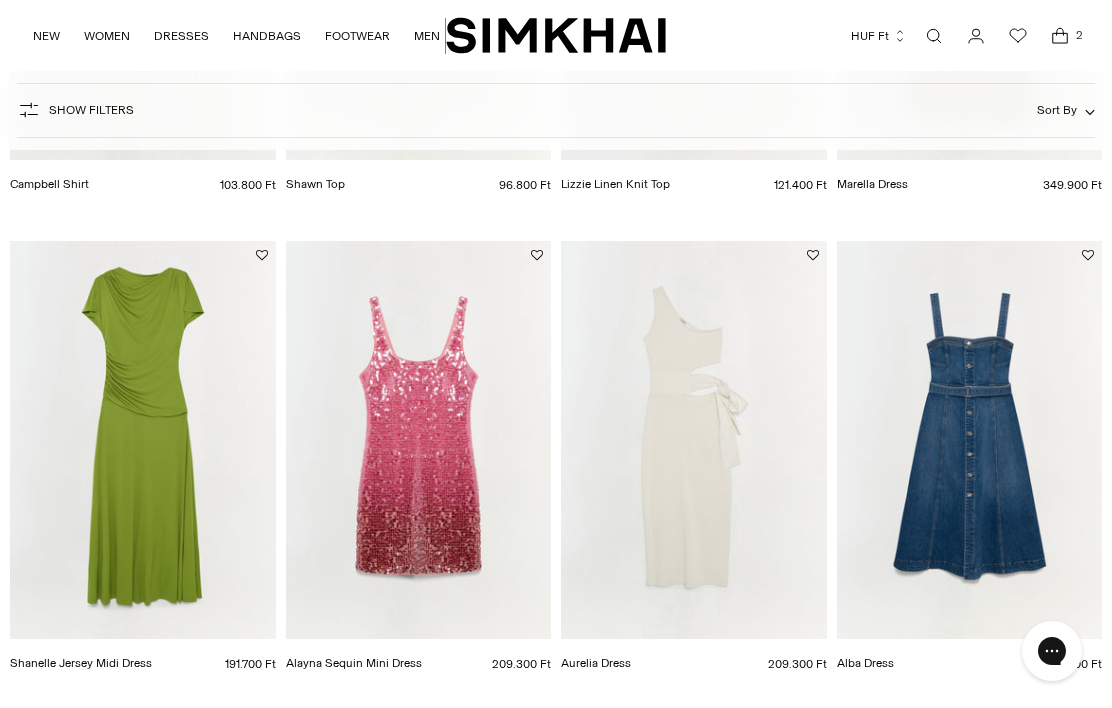 click at bounding box center [970, 440] 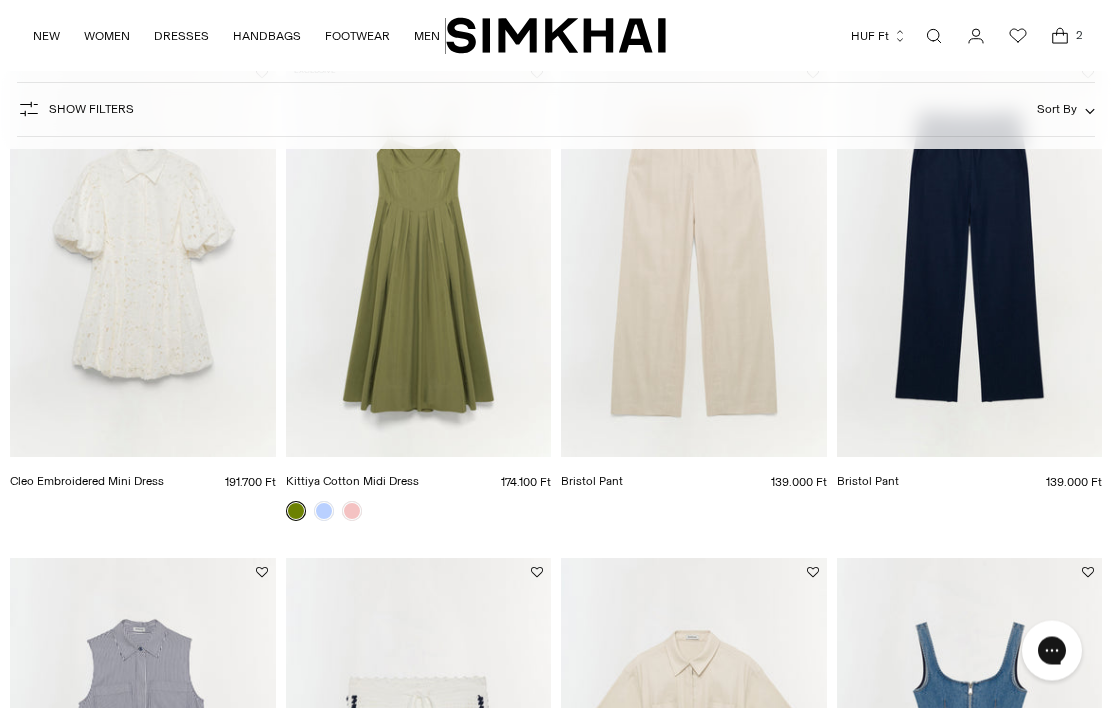 scroll, scrollTop: 2676, scrollLeft: 0, axis: vertical 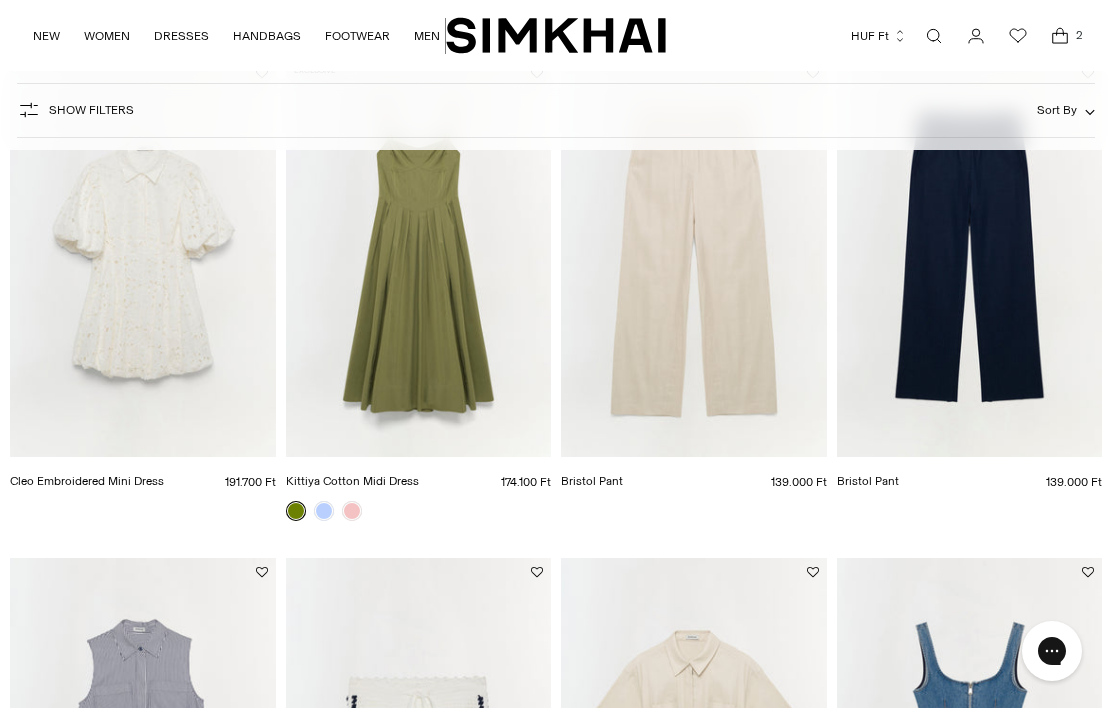 click at bounding box center [143, 258] 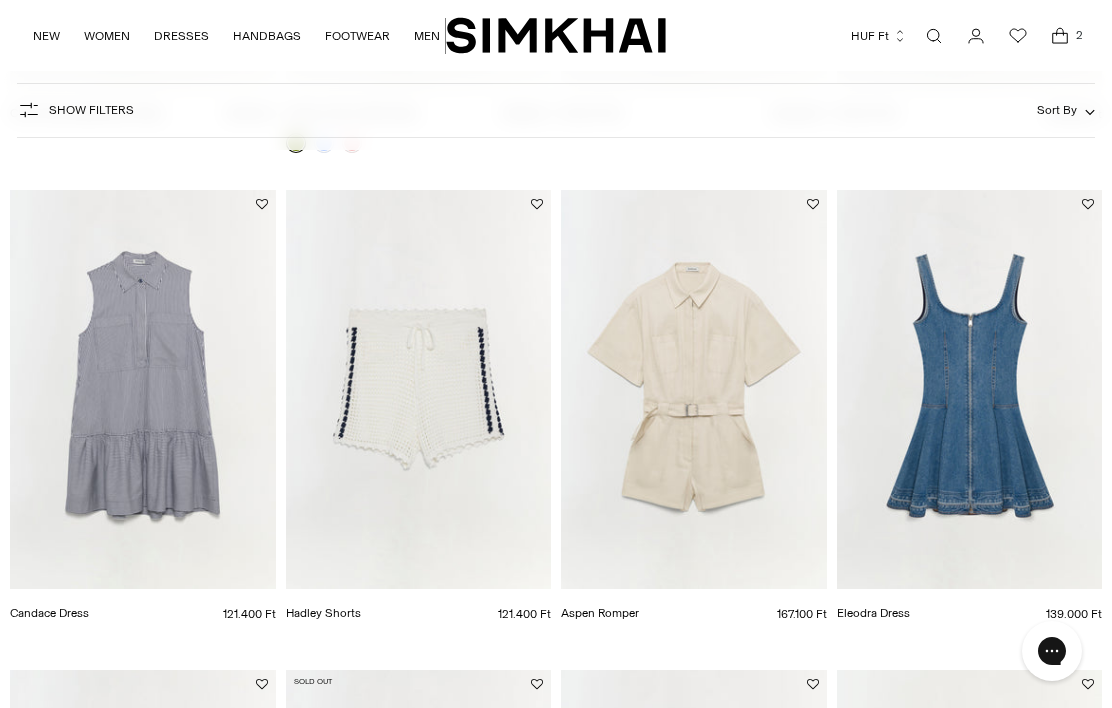 scroll, scrollTop: 3048, scrollLeft: 0, axis: vertical 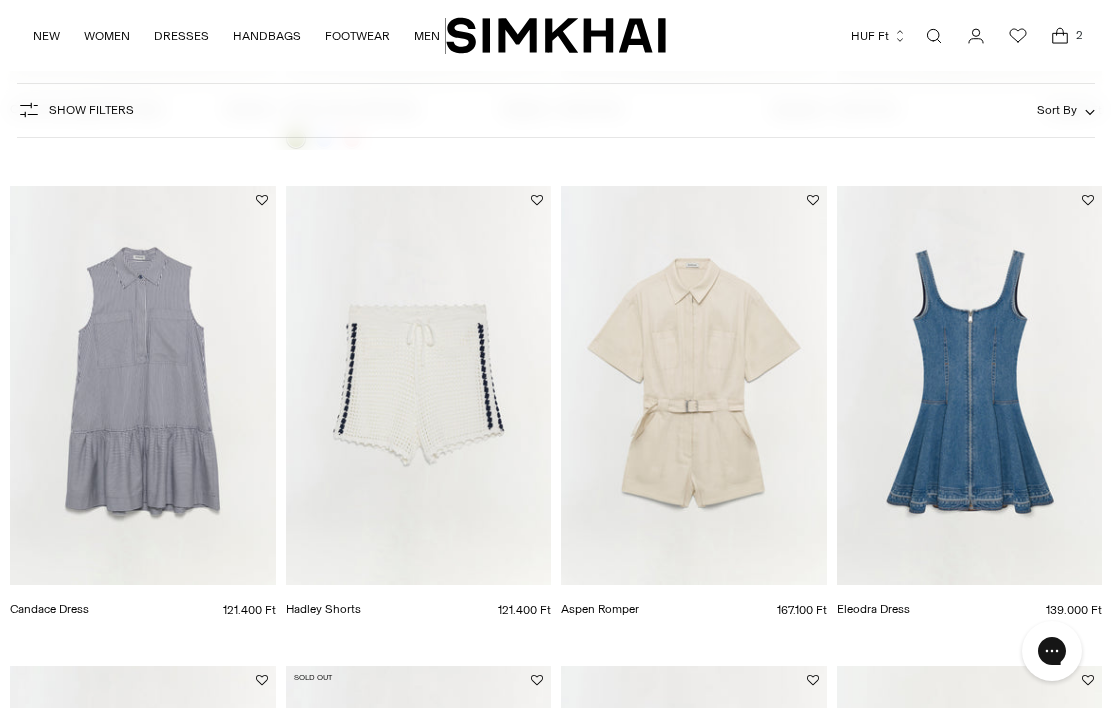 click at bounding box center [143, 385] 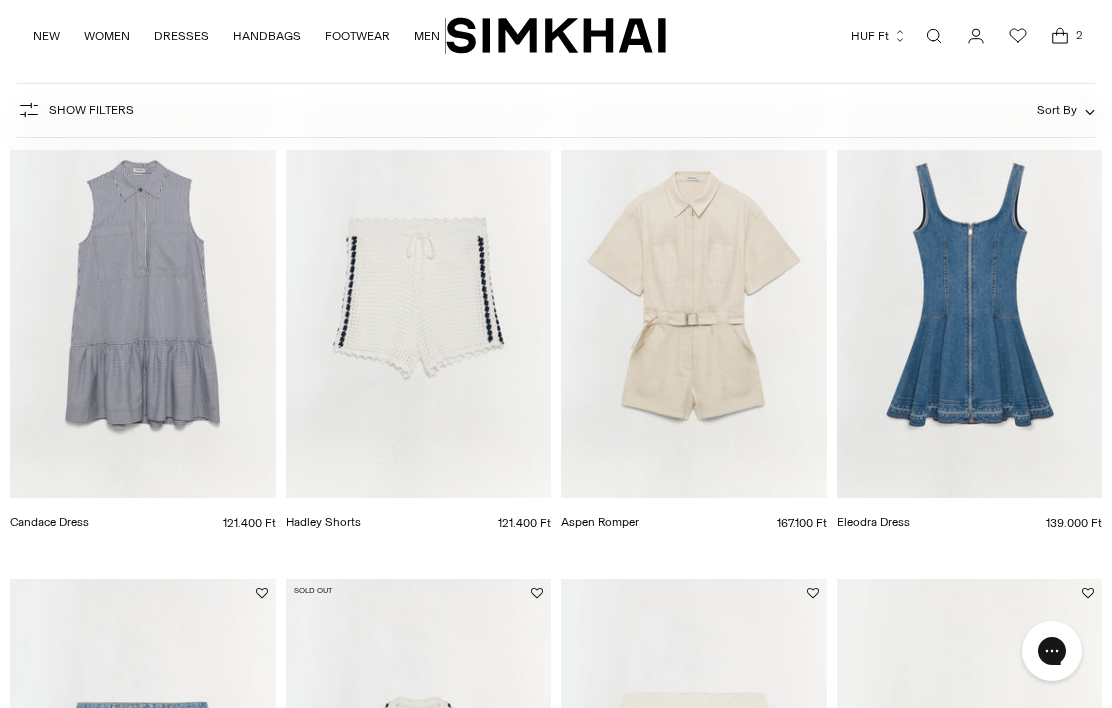click at bounding box center [970, 298] 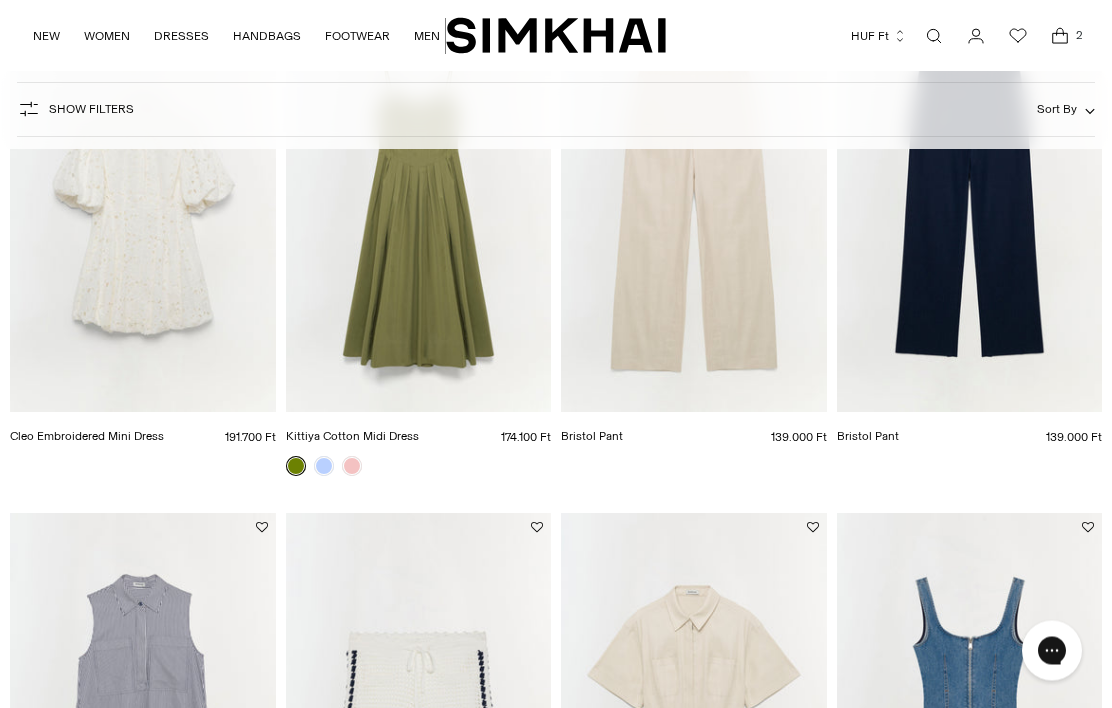 scroll, scrollTop: 2721, scrollLeft: 0, axis: vertical 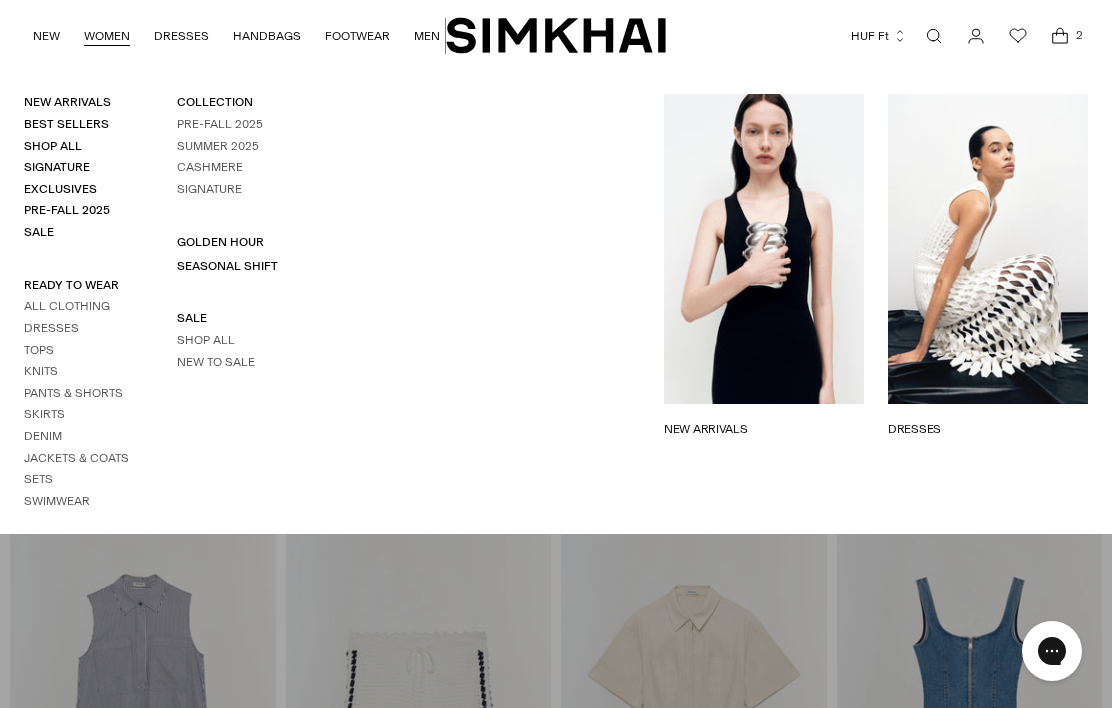 click on "Sale" at bounding box center (39, 232) 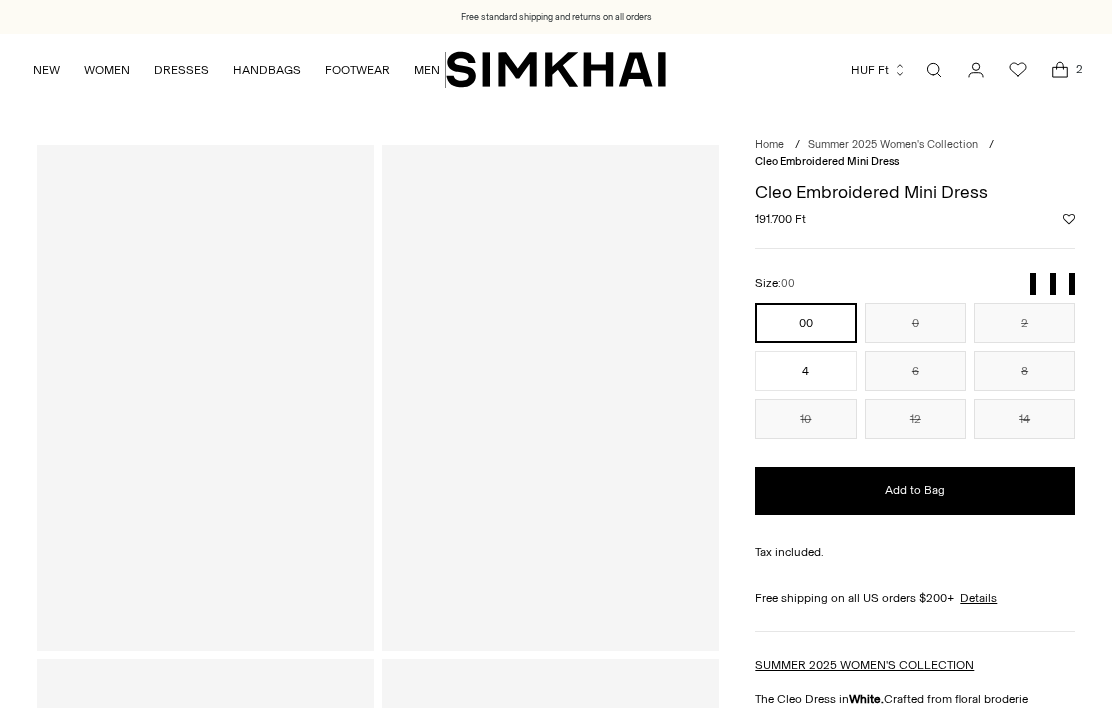 scroll, scrollTop: 0, scrollLeft: 0, axis: both 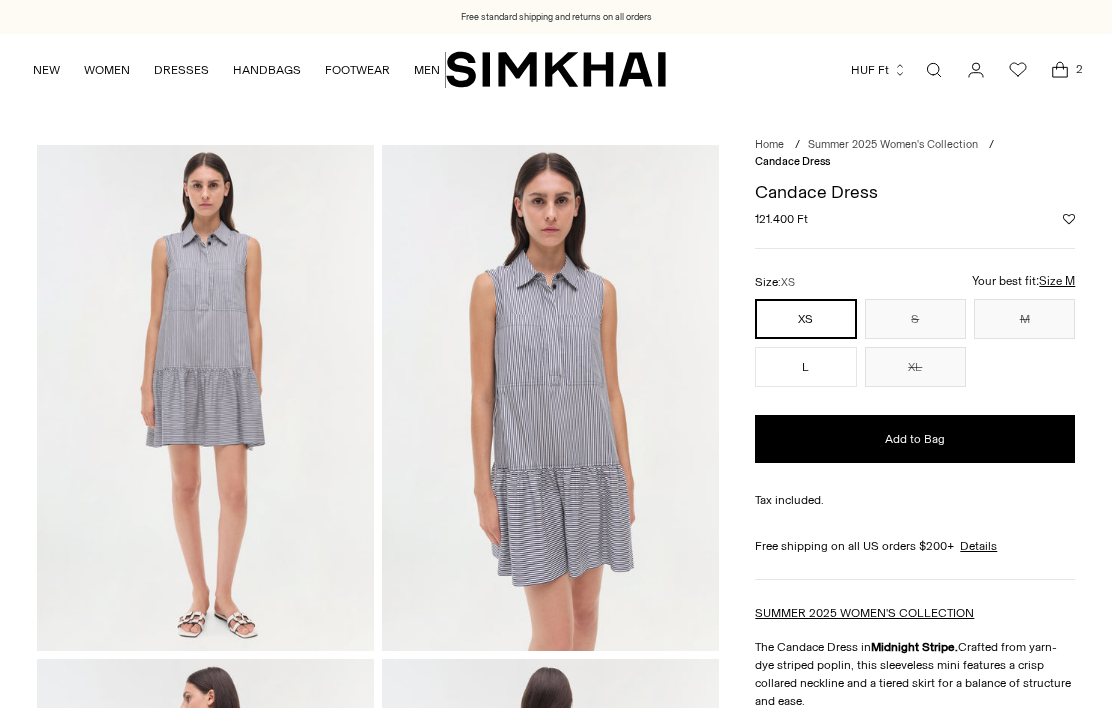 click at bounding box center [205, 397] 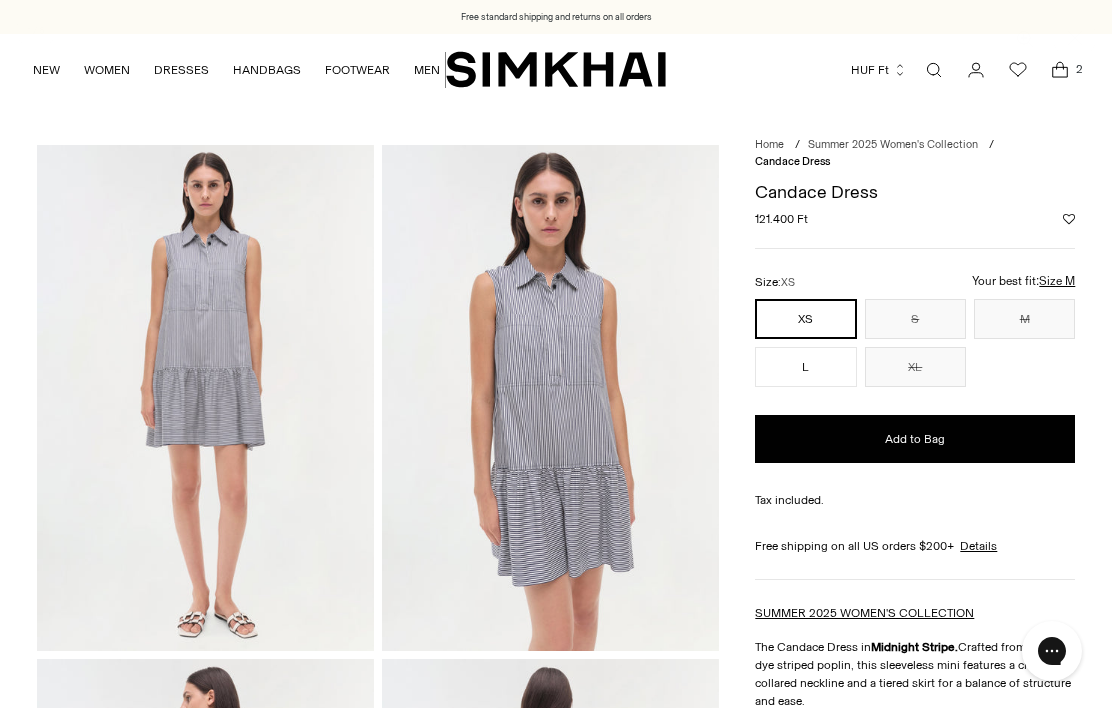 scroll, scrollTop: 0, scrollLeft: 0, axis: both 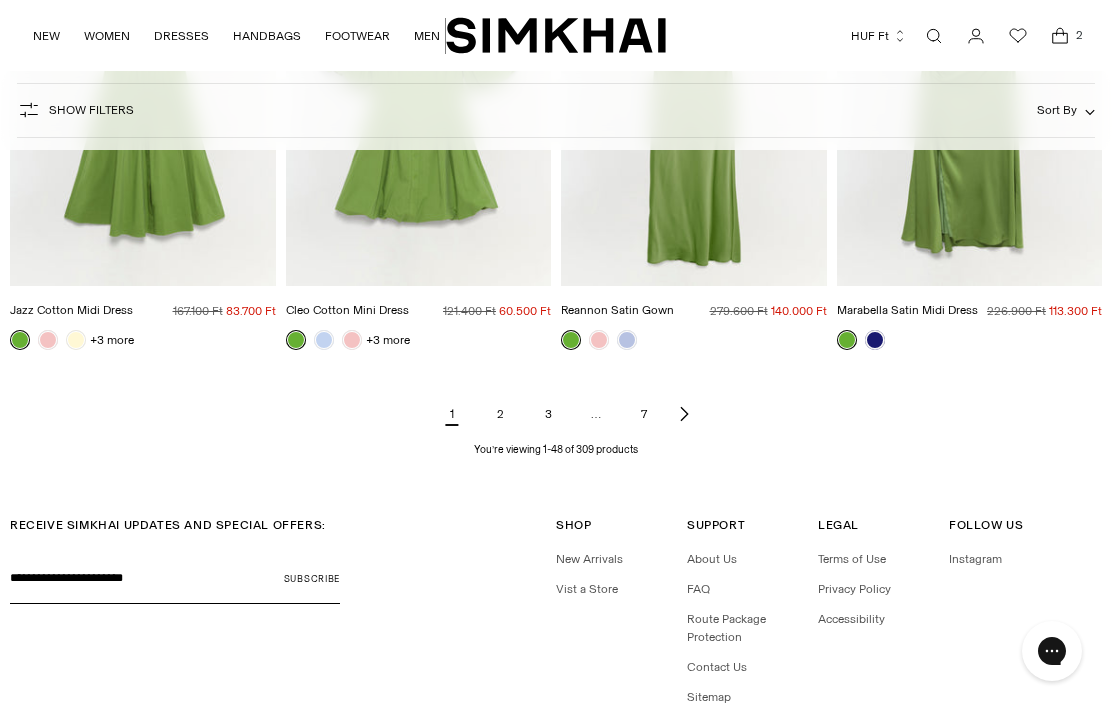 click at bounding box center [684, 414] 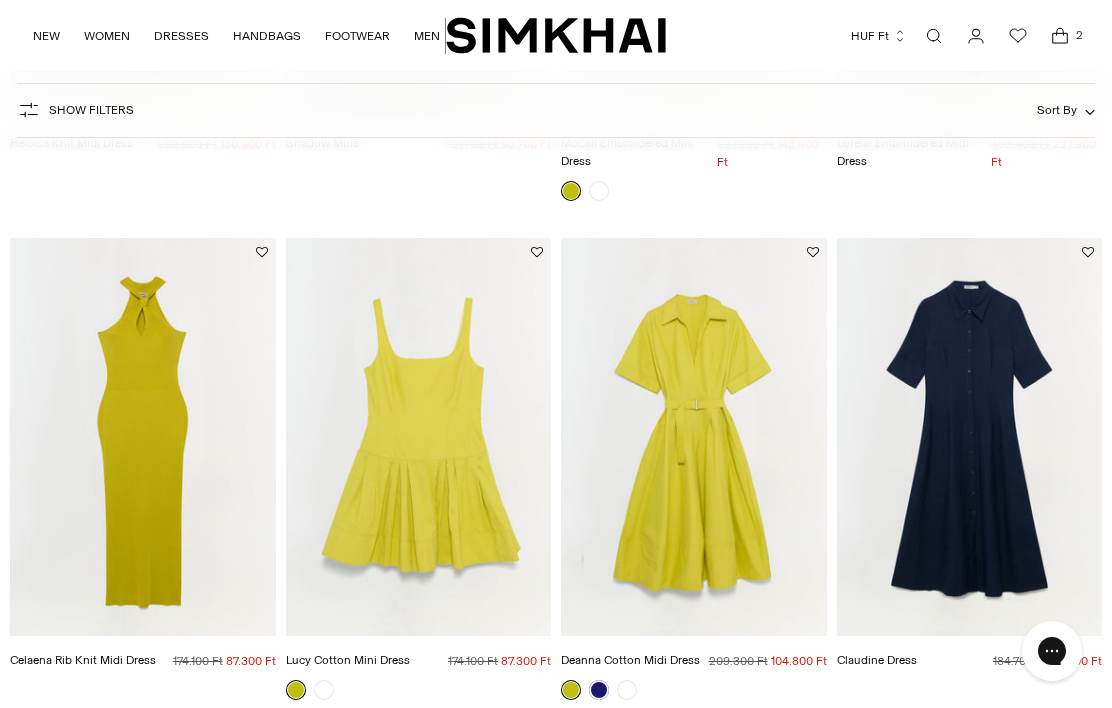 scroll, scrollTop: 567, scrollLeft: 0, axis: vertical 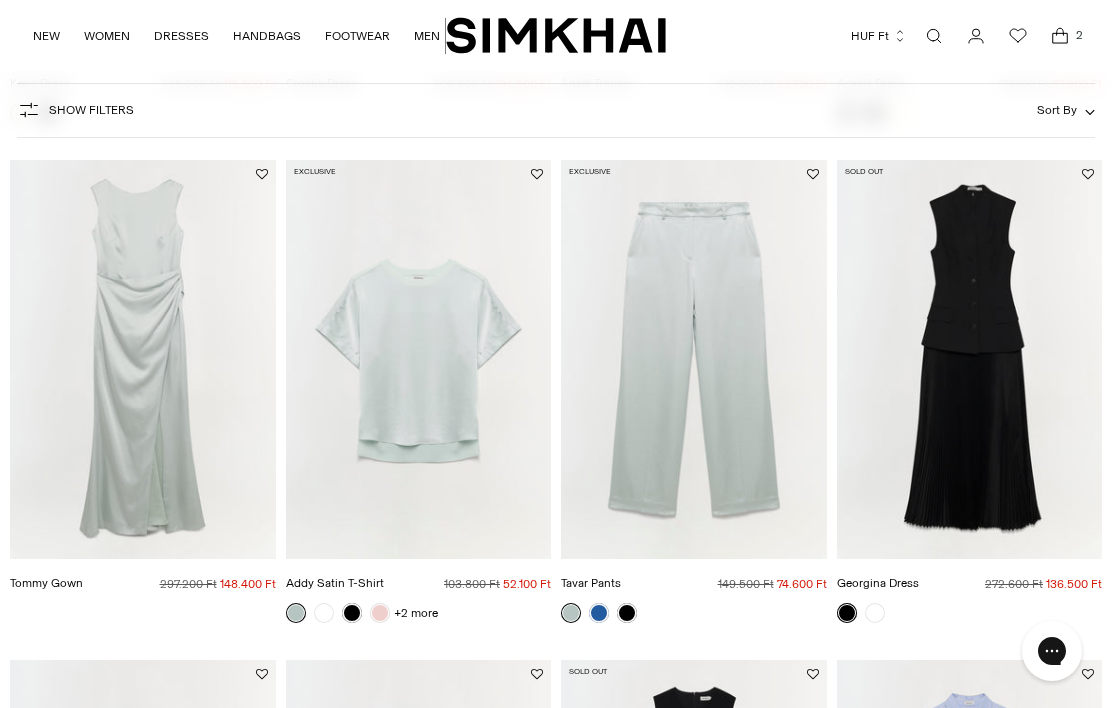 click at bounding box center (419, 359) 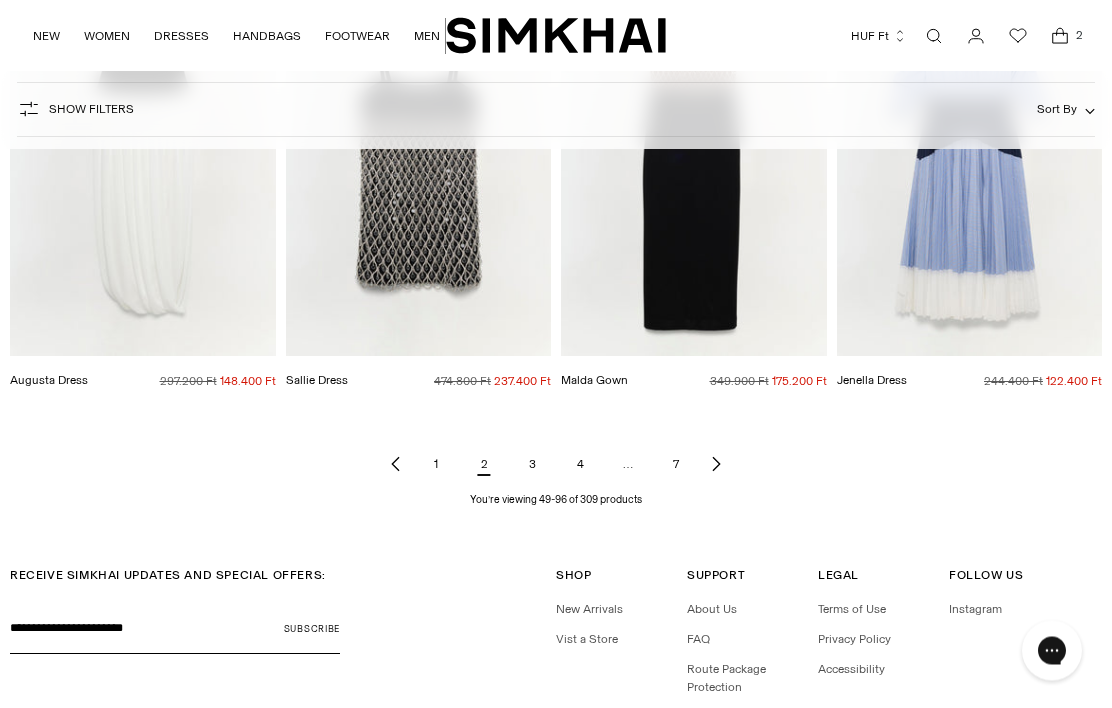scroll, scrollTop: 5829, scrollLeft: 0, axis: vertical 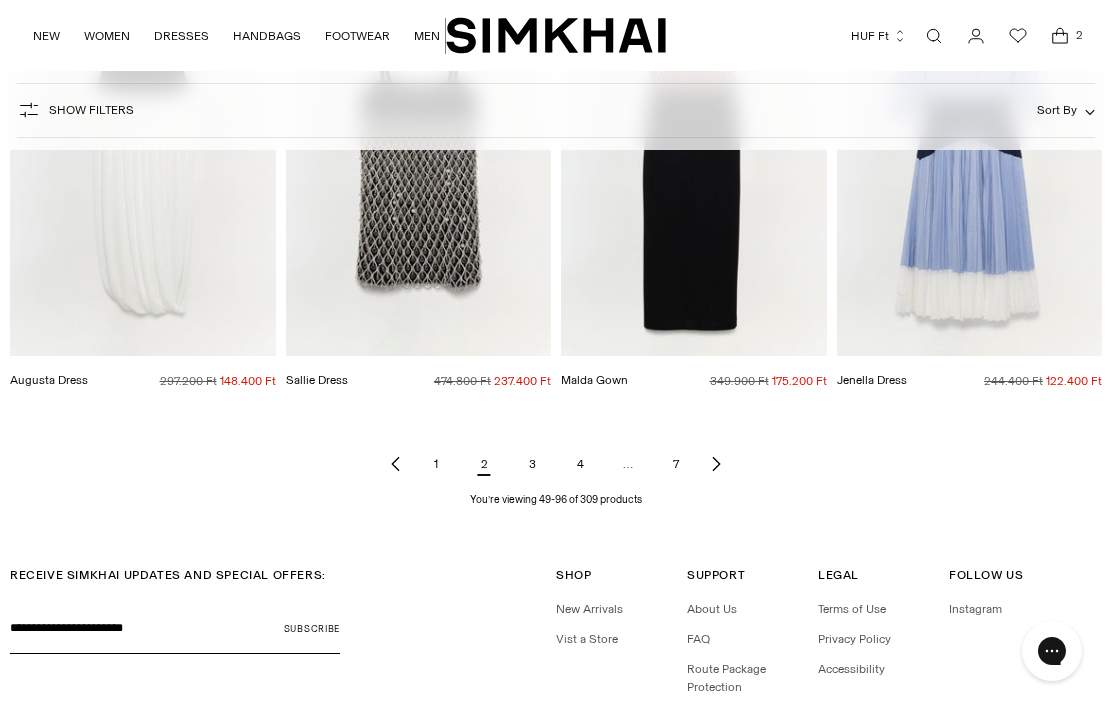 click on "3" at bounding box center (532, 464) 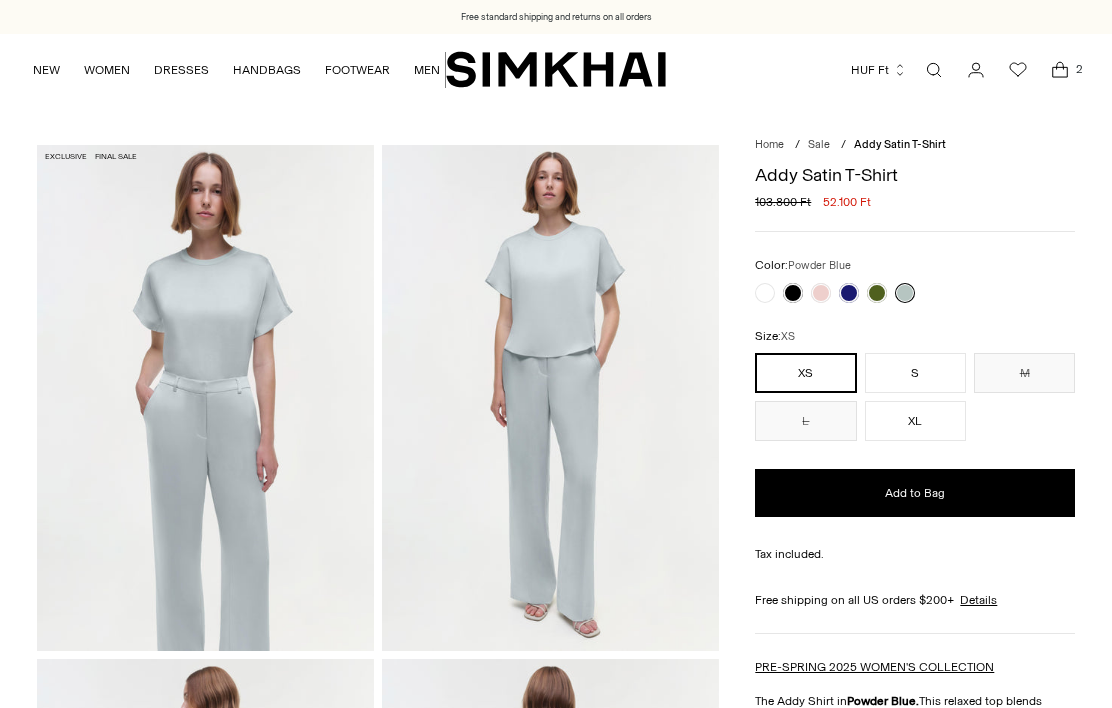 click at bounding box center (765, 293) 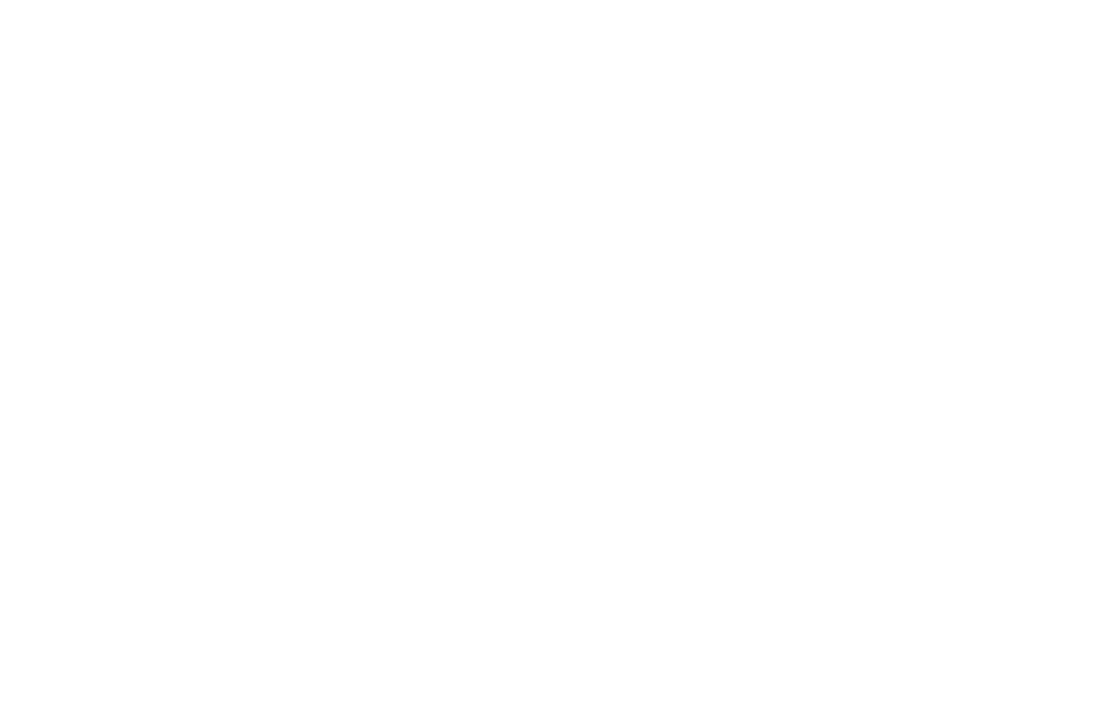 scroll, scrollTop: 0, scrollLeft: 0, axis: both 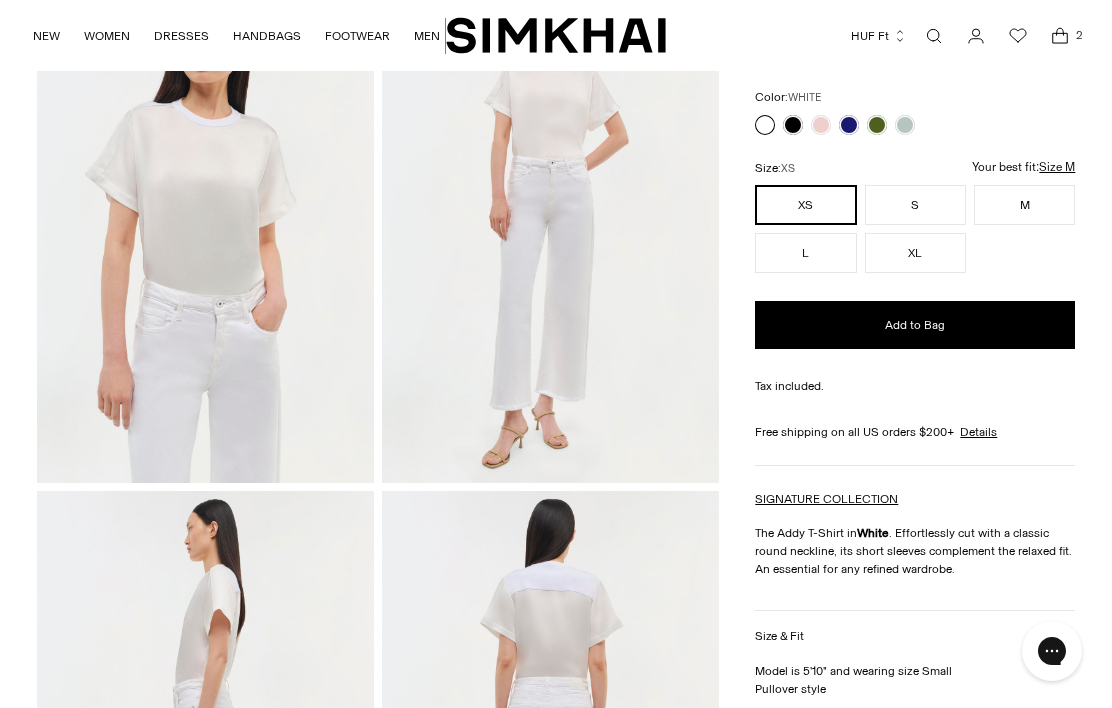 click at bounding box center (915, 125) 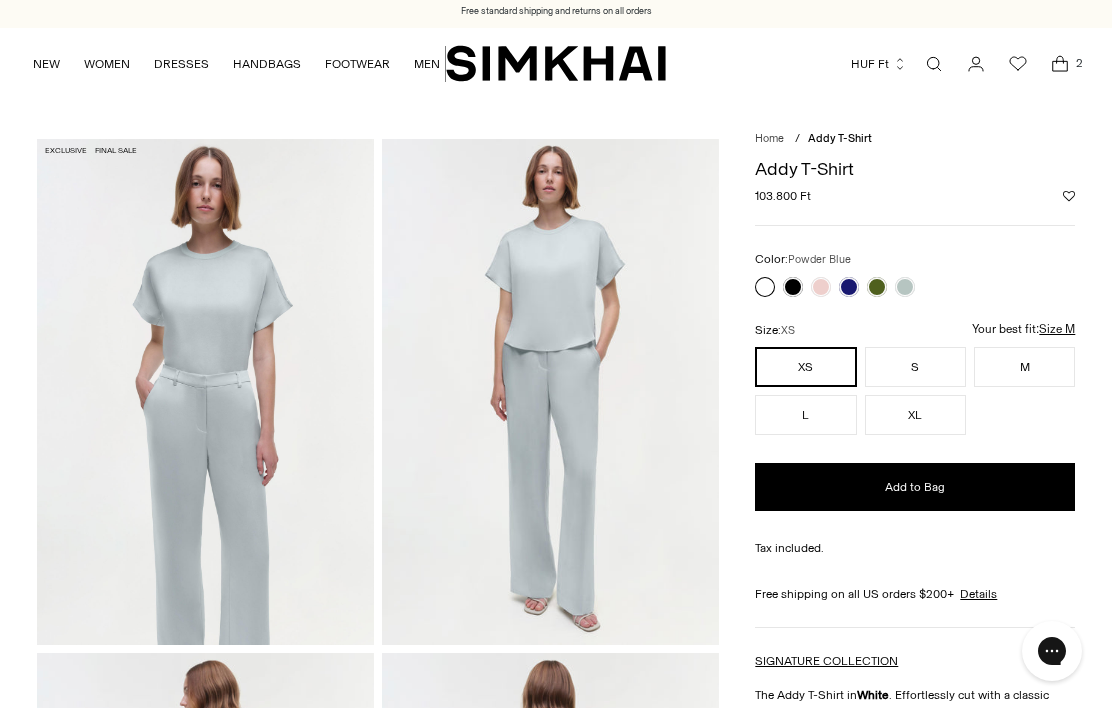 scroll, scrollTop: 4, scrollLeft: 0, axis: vertical 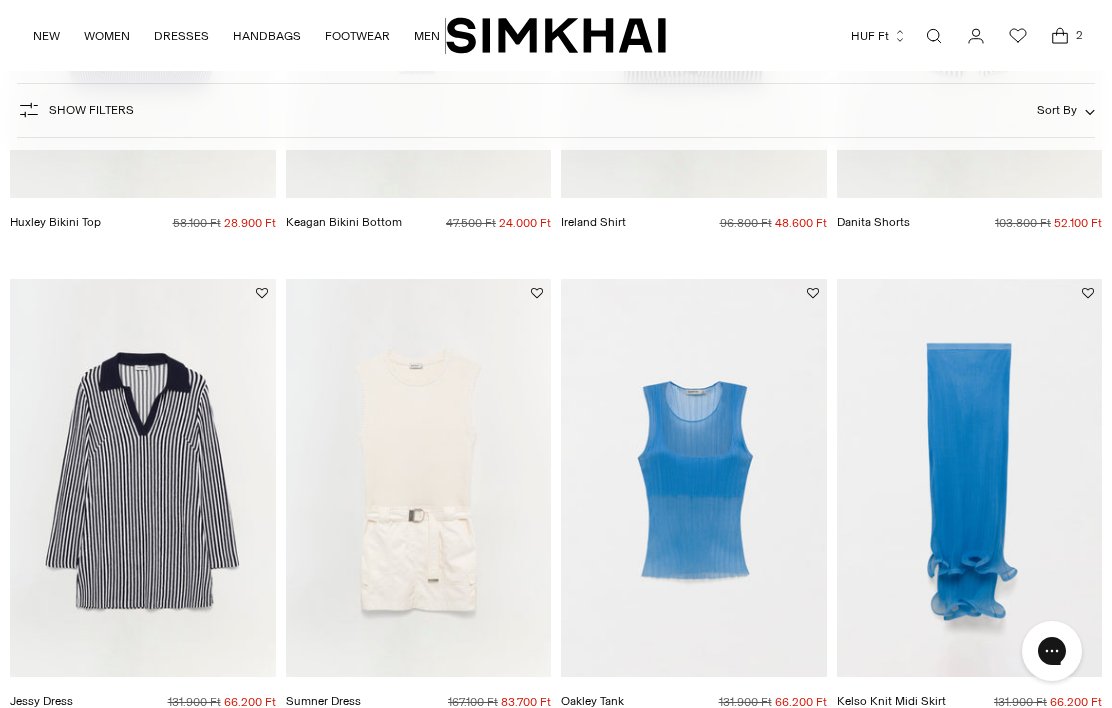click at bounding box center (143, 478) 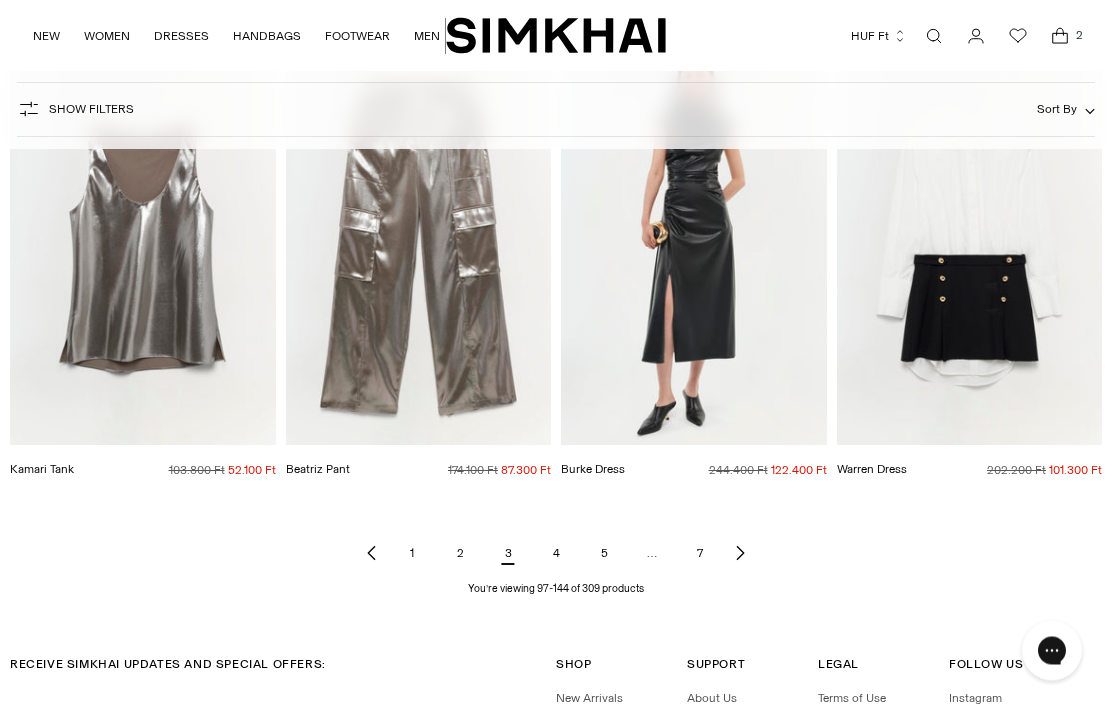 scroll, scrollTop: 5665, scrollLeft: 0, axis: vertical 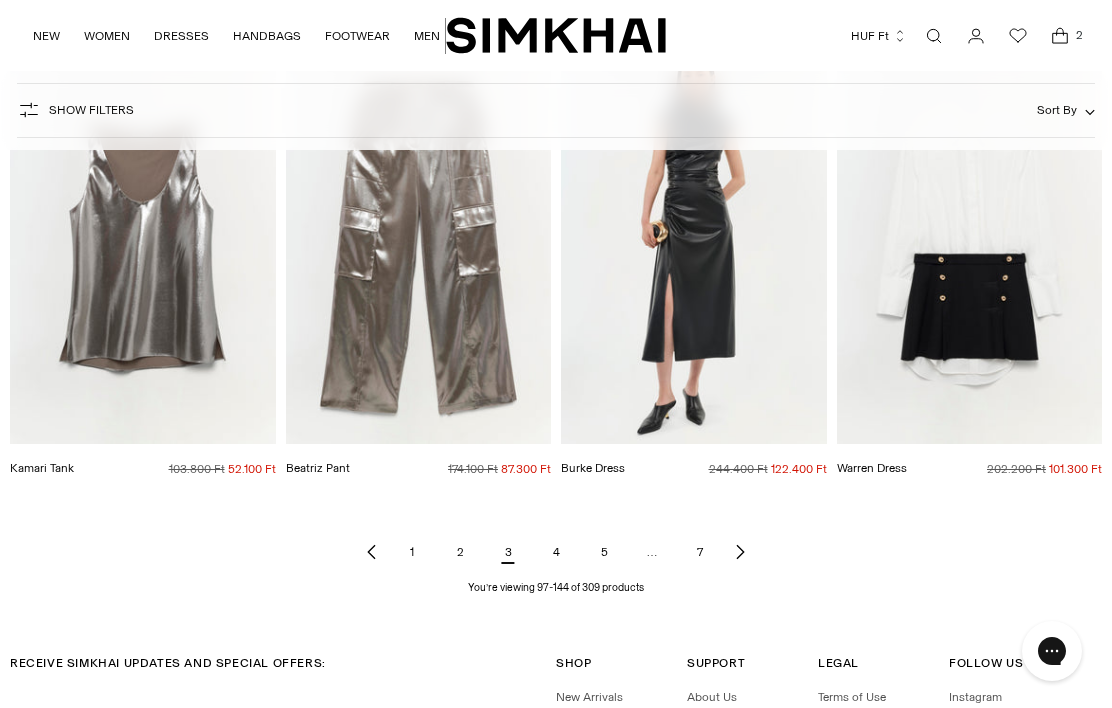 click on "4" at bounding box center (556, 552) 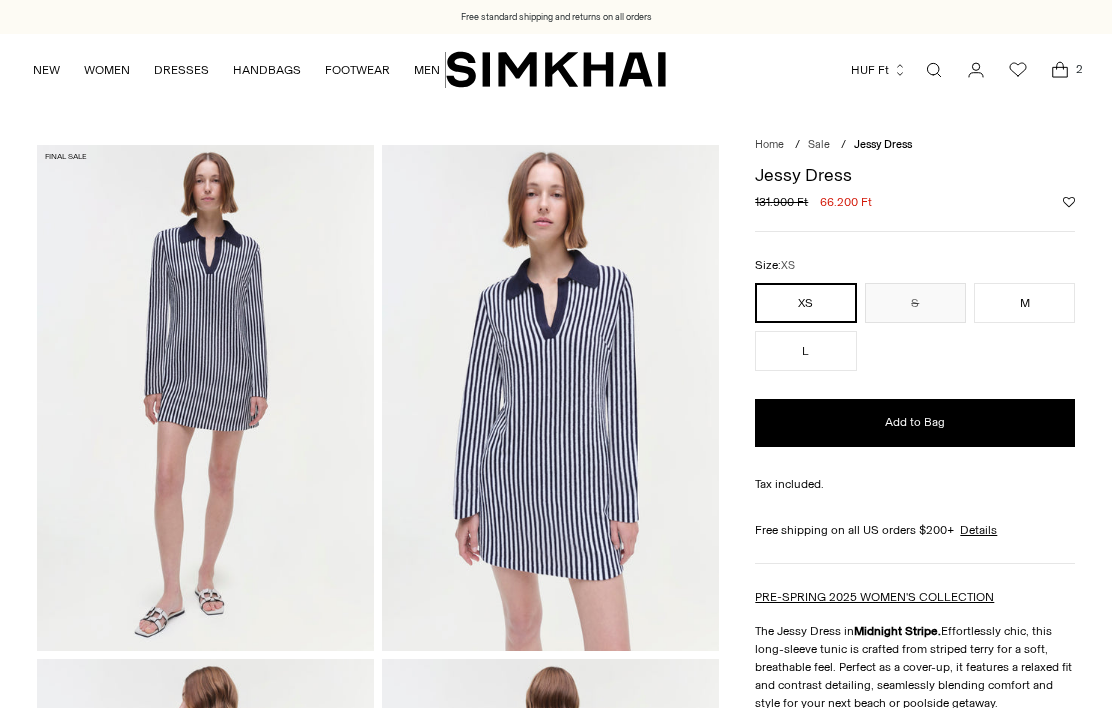 scroll, scrollTop: 0, scrollLeft: 0, axis: both 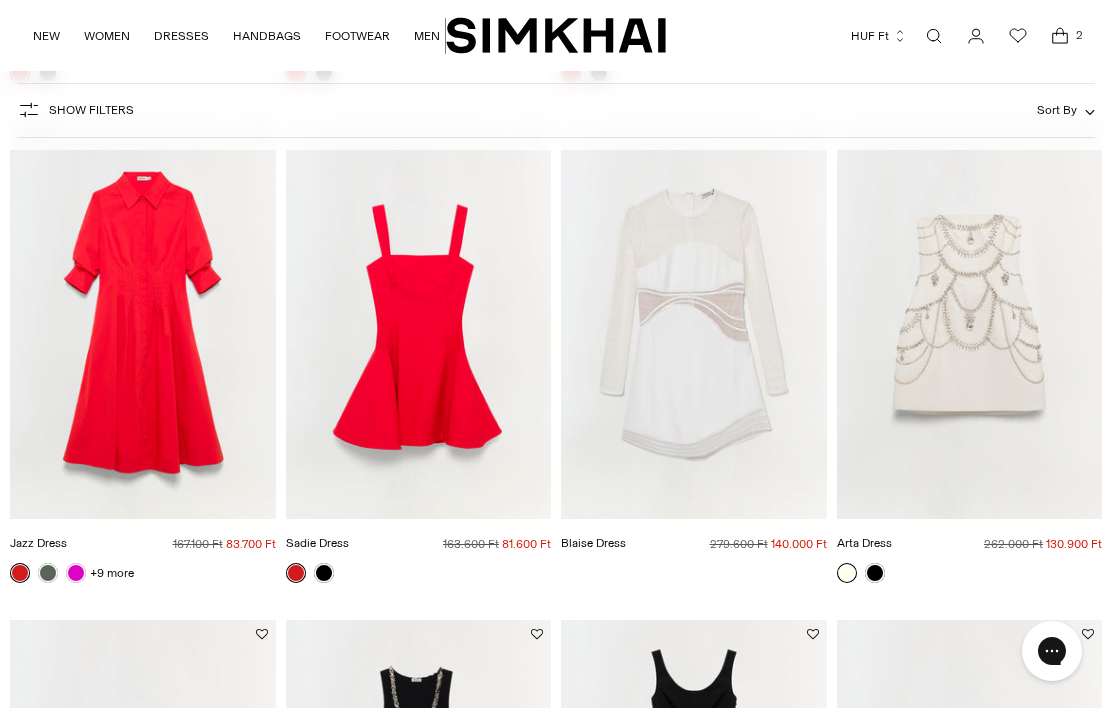 click at bounding box center (970, 319) 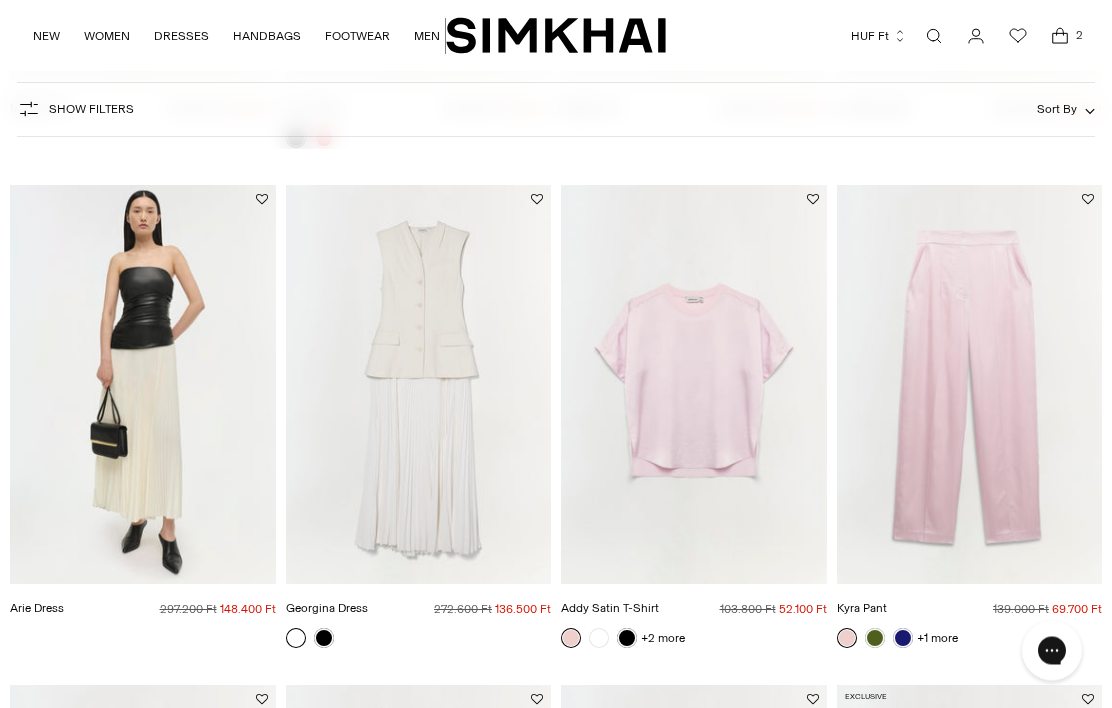 scroll, scrollTop: 1097, scrollLeft: 0, axis: vertical 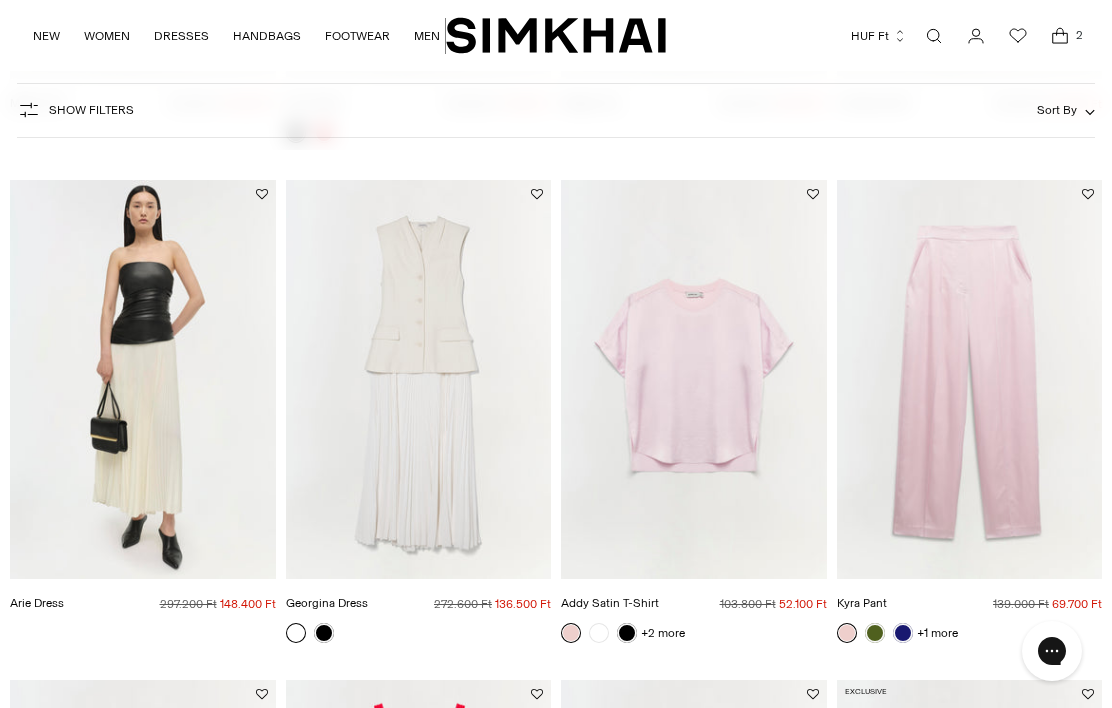 click at bounding box center [419, 379] 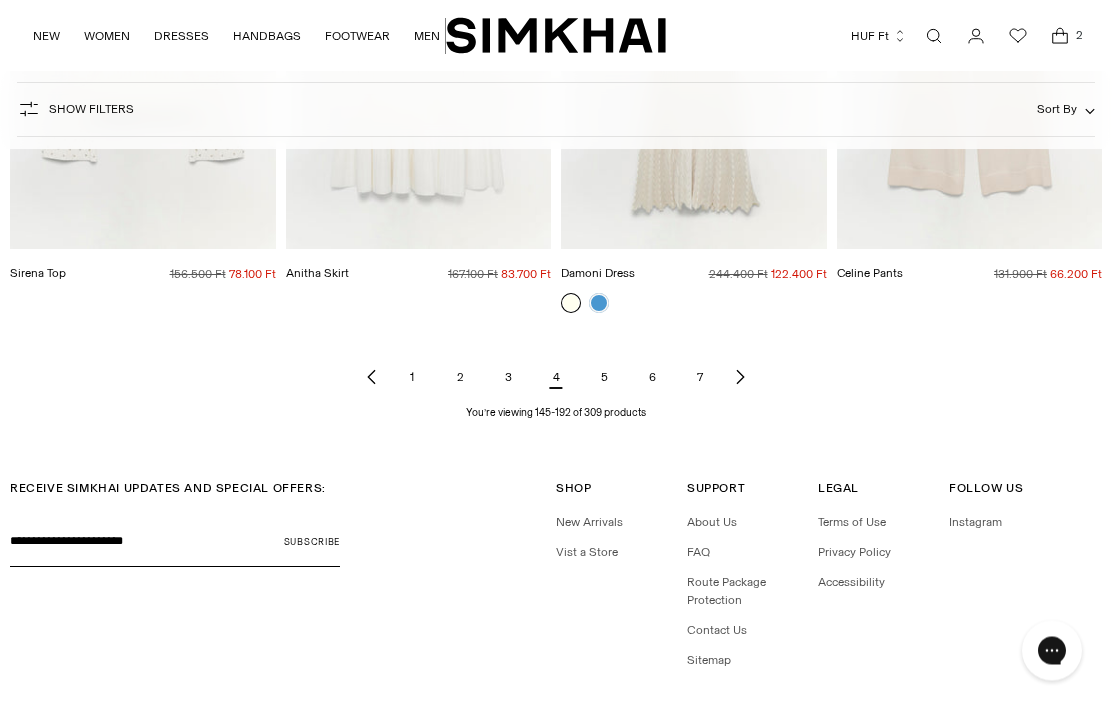 scroll, scrollTop: 5860, scrollLeft: 0, axis: vertical 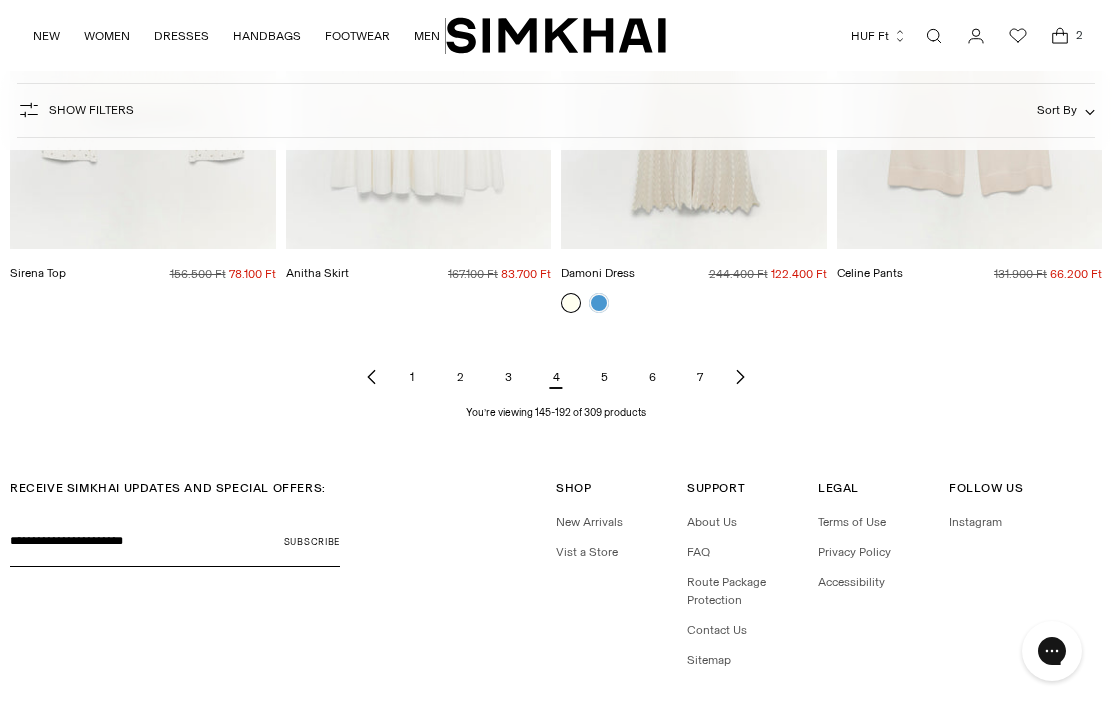 click on "5" at bounding box center (604, 377) 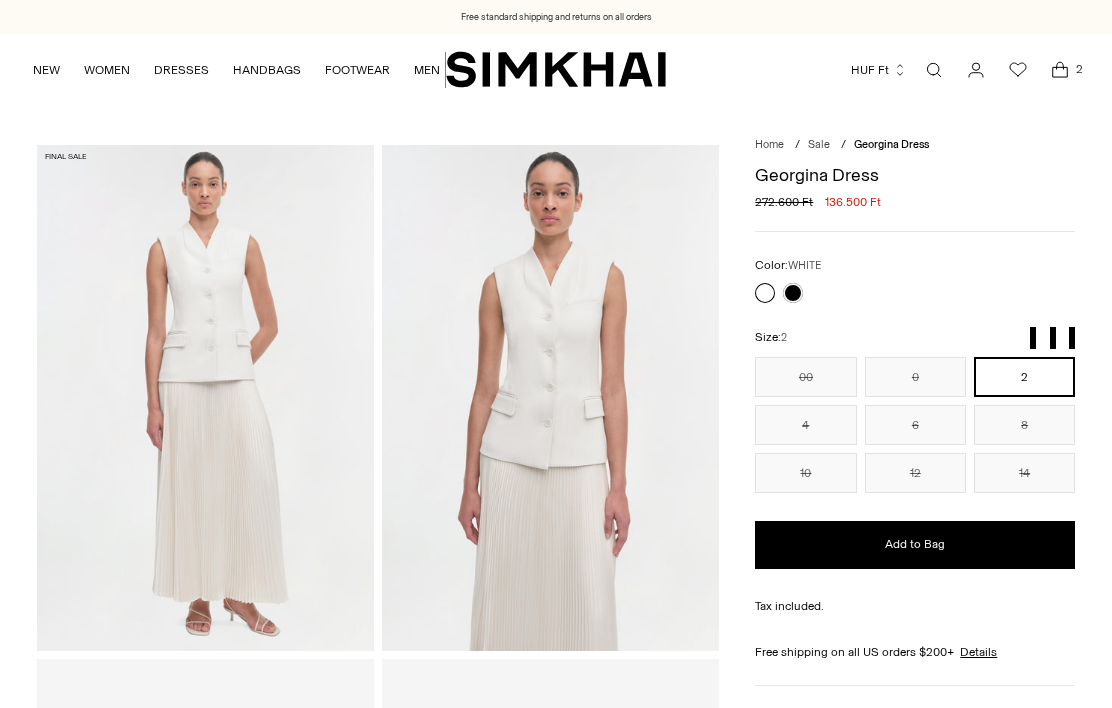 scroll, scrollTop: 0, scrollLeft: 0, axis: both 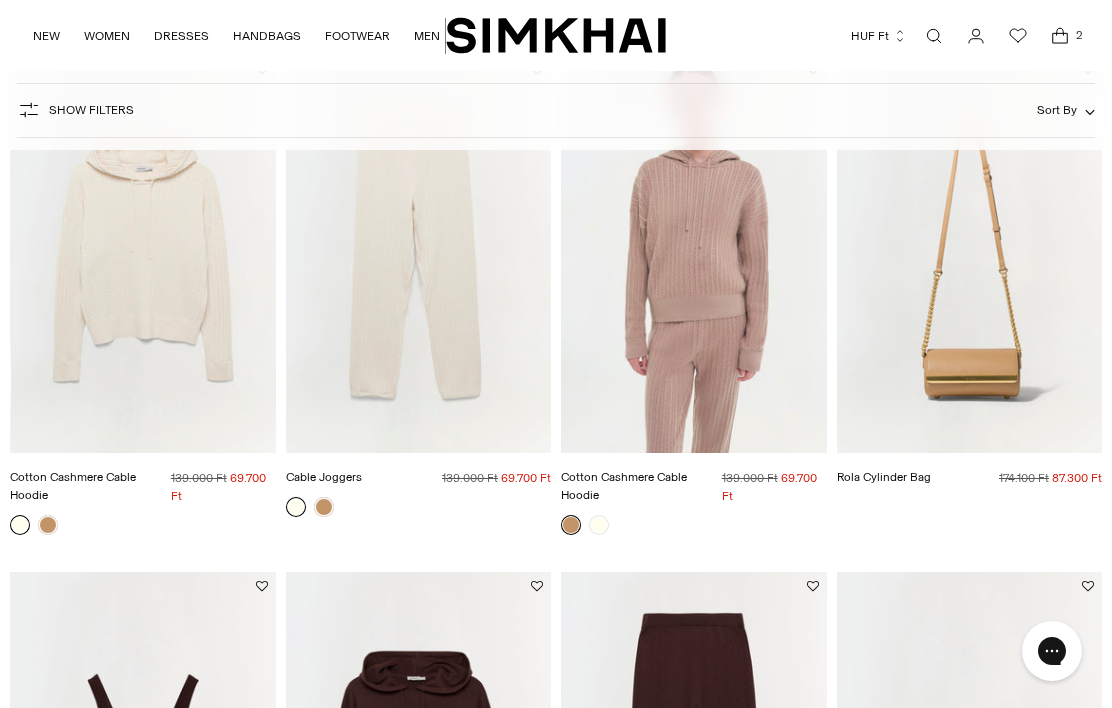 click at bounding box center (419, 254) 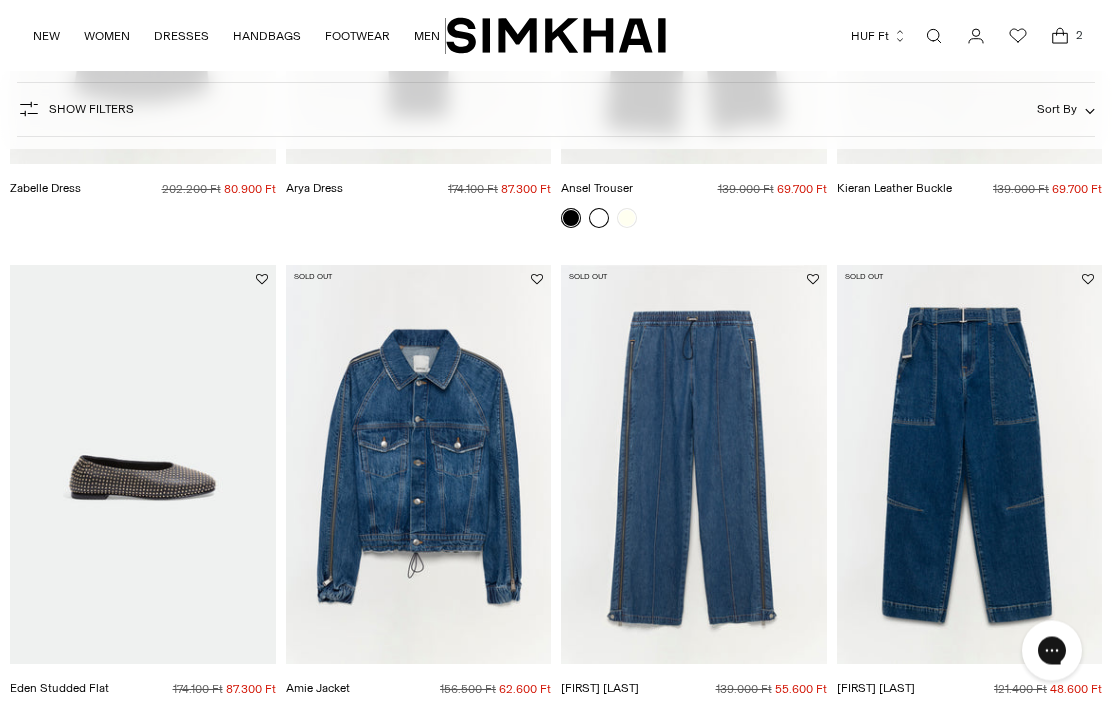 scroll, scrollTop: 4904, scrollLeft: 0, axis: vertical 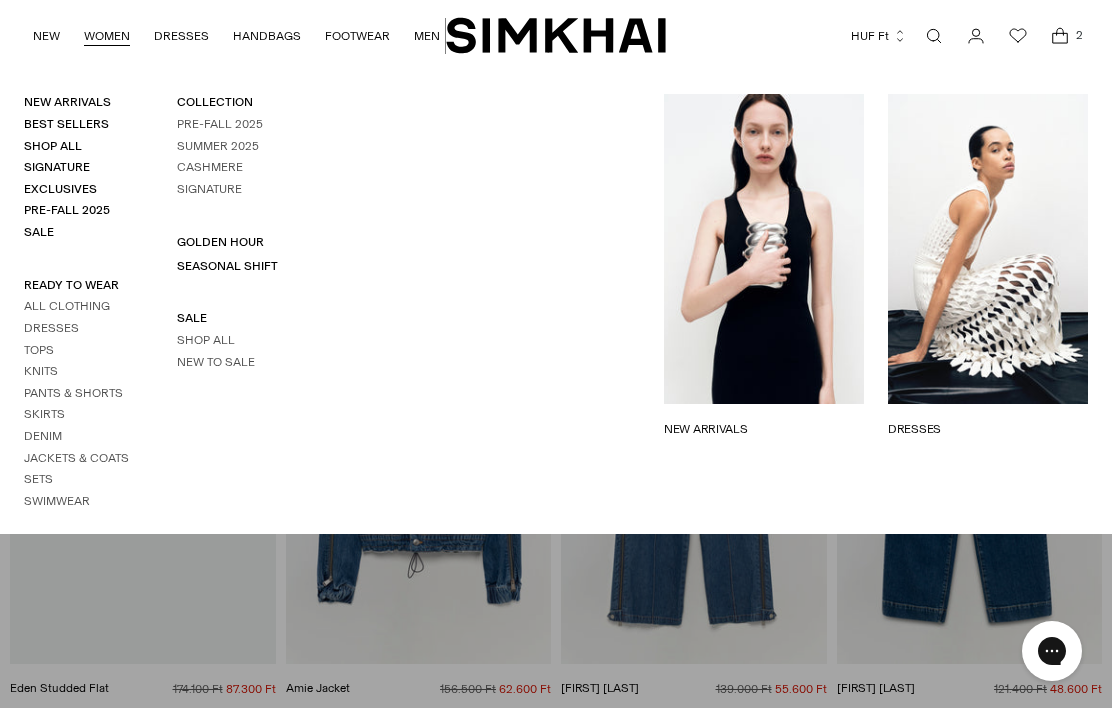 click on "Pants & Shorts" at bounding box center (73, 393) 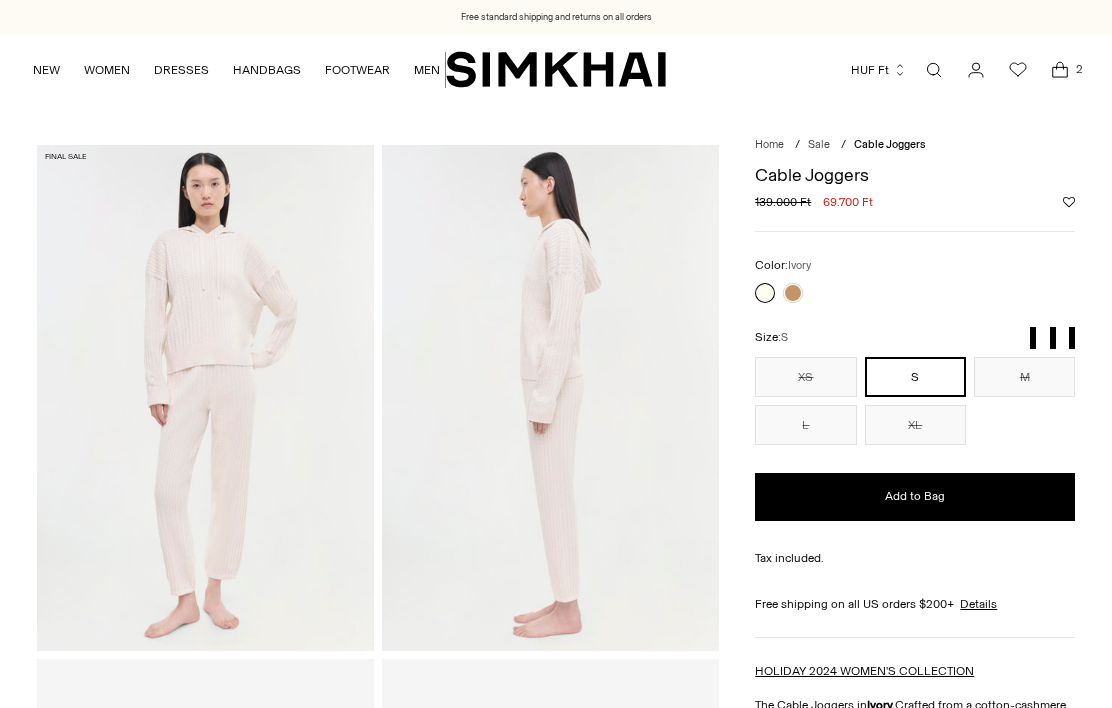 scroll, scrollTop: 0, scrollLeft: 0, axis: both 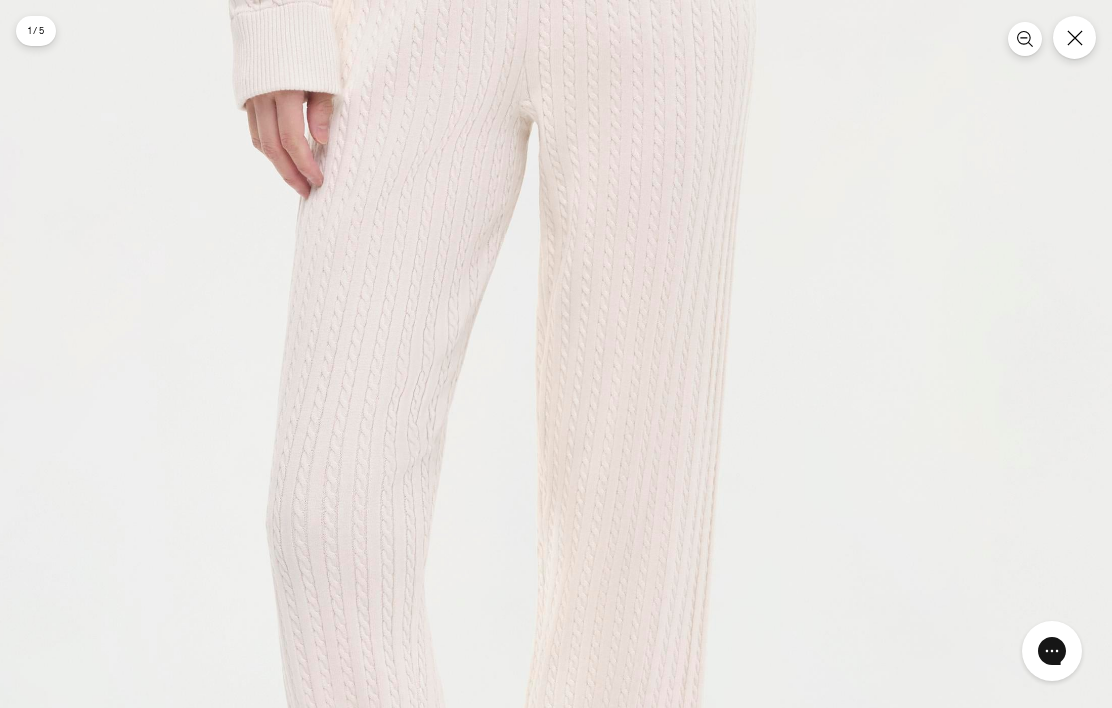 click 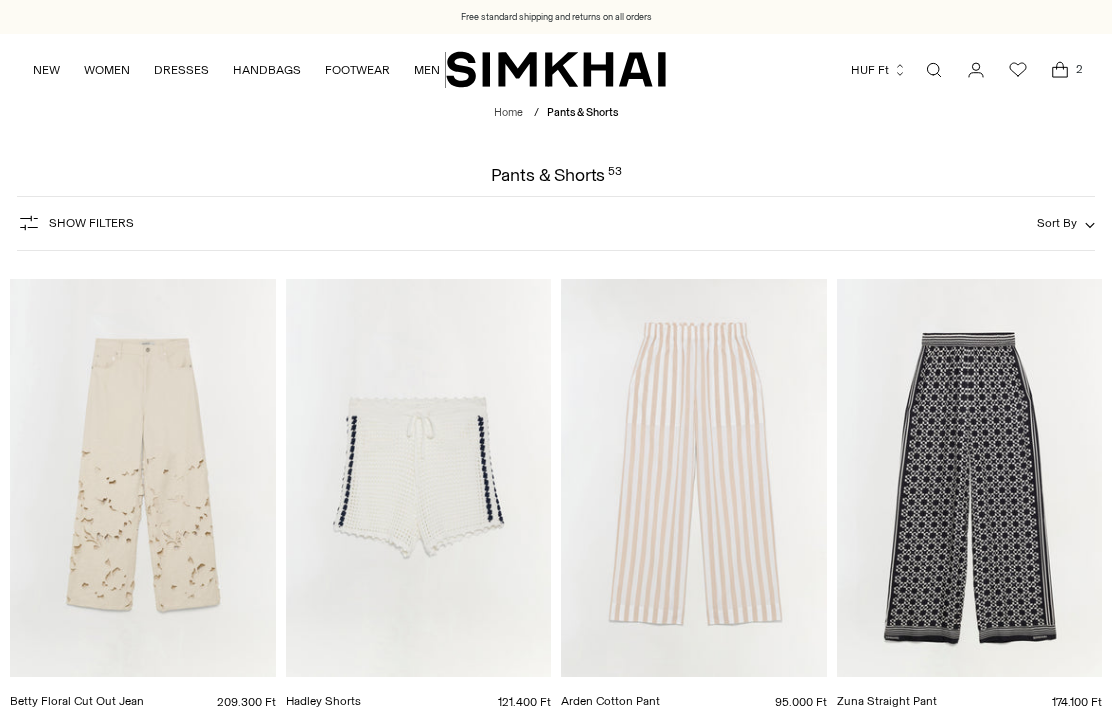 scroll, scrollTop: 0, scrollLeft: 0, axis: both 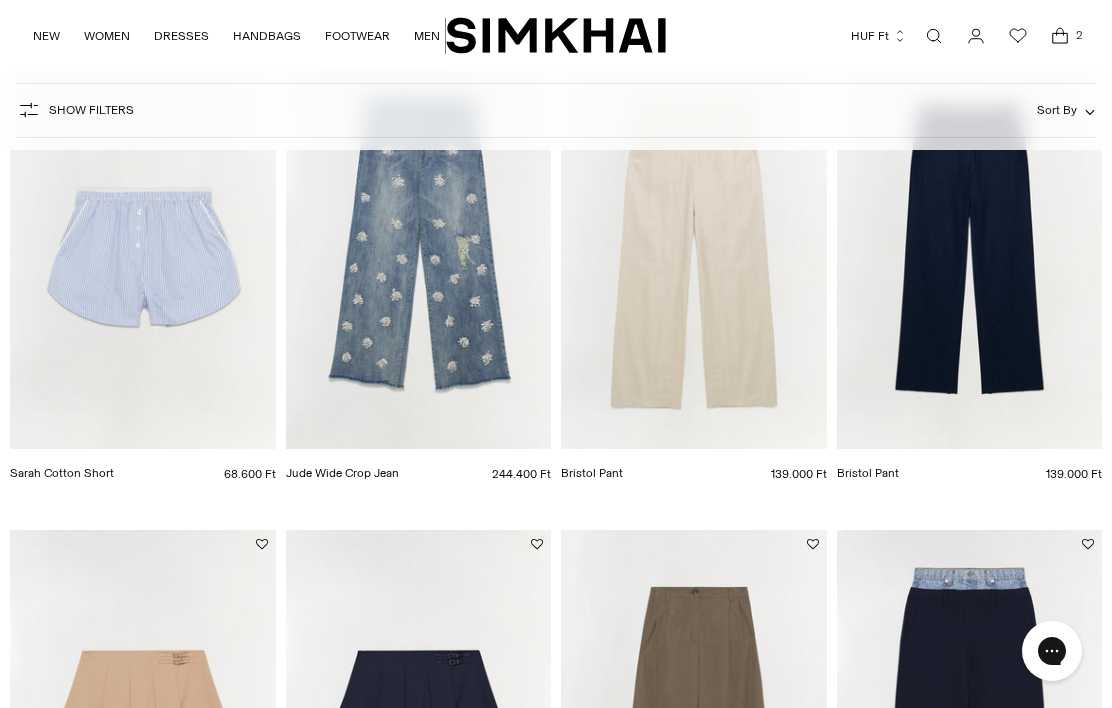 click at bounding box center [143, 250] 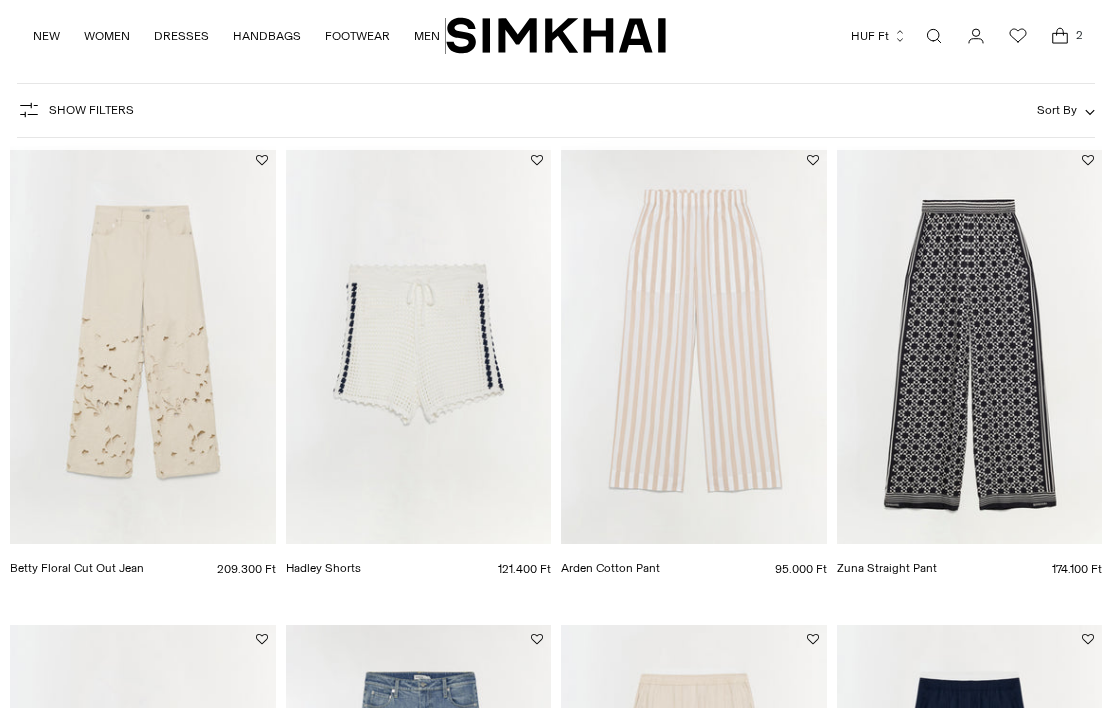 scroll, scrollTop: 0, scrollLeft: 0, axis: both 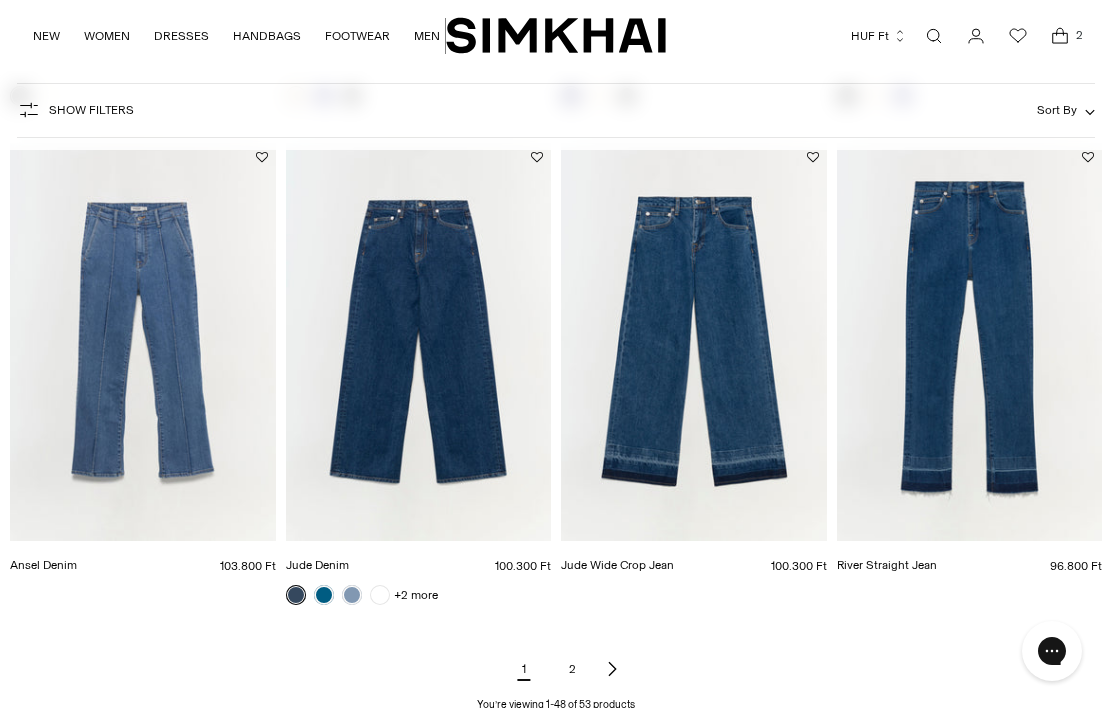 click on "2" at bounding box center (572, 669) 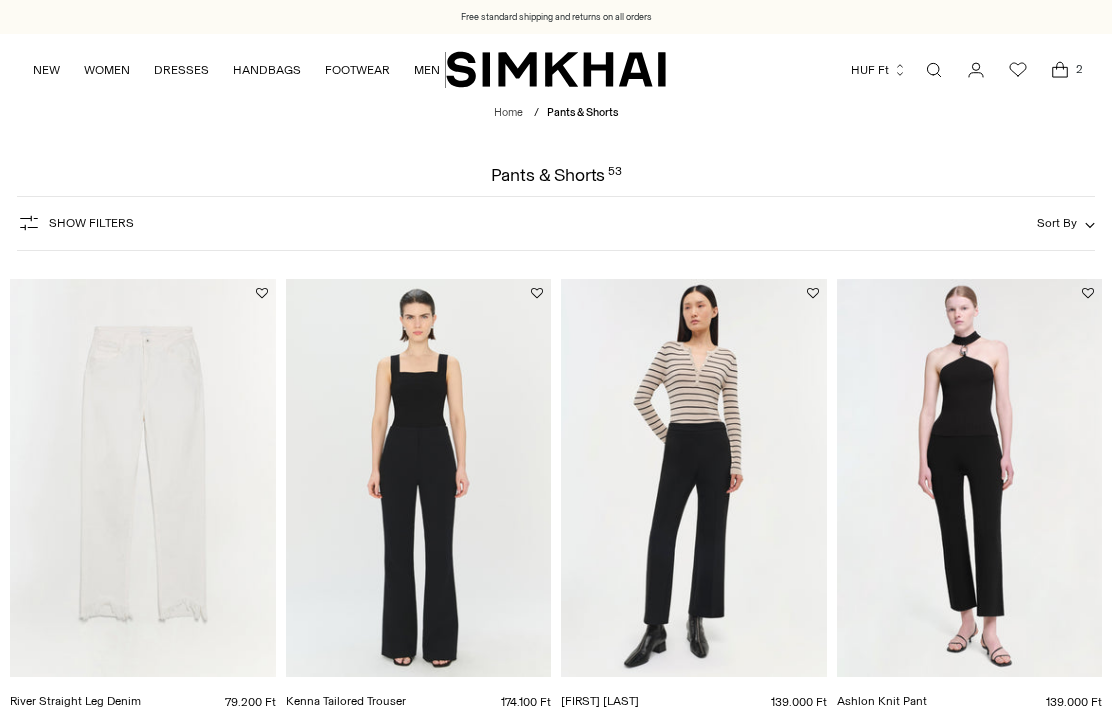 scroll, scrollTop: 0, scrollLeft: 0, axis: both 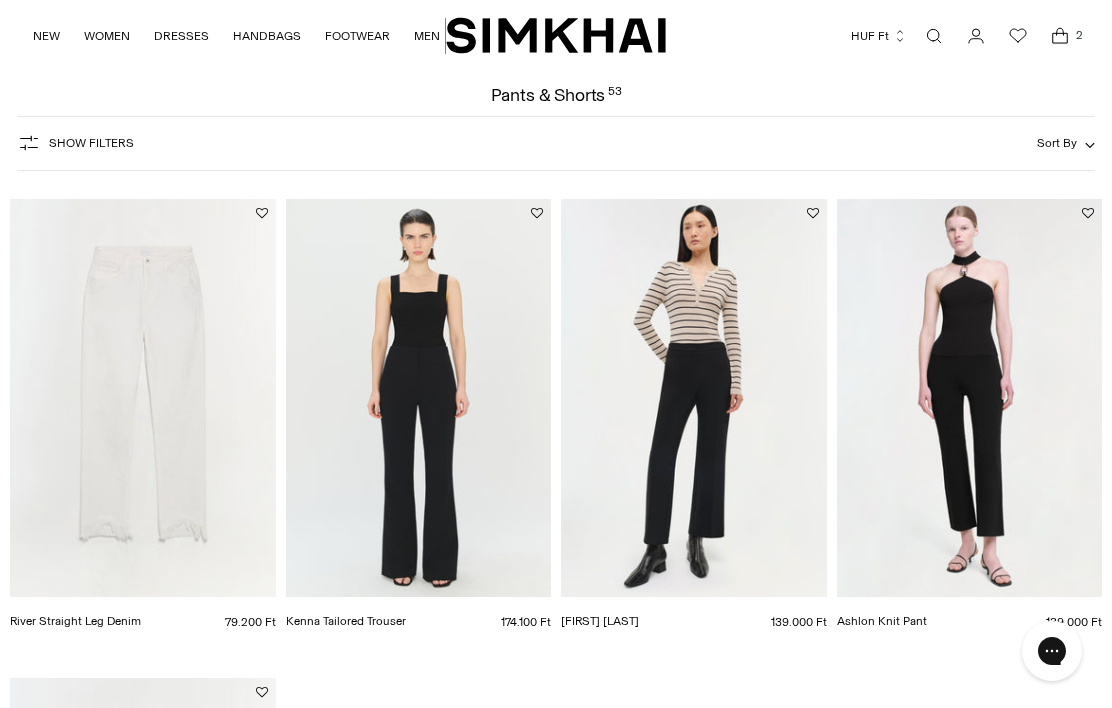 click at bounding box center [143, 398] 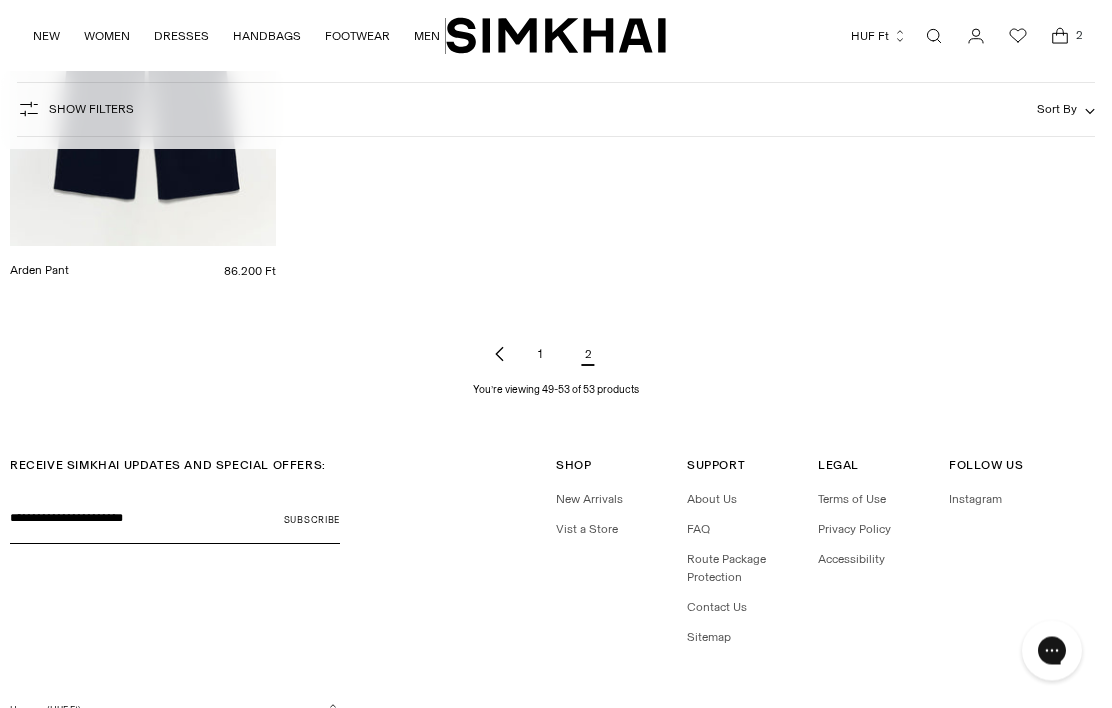 scroll, scrollTop: 921, scrollLeft: 0, axis: vertical 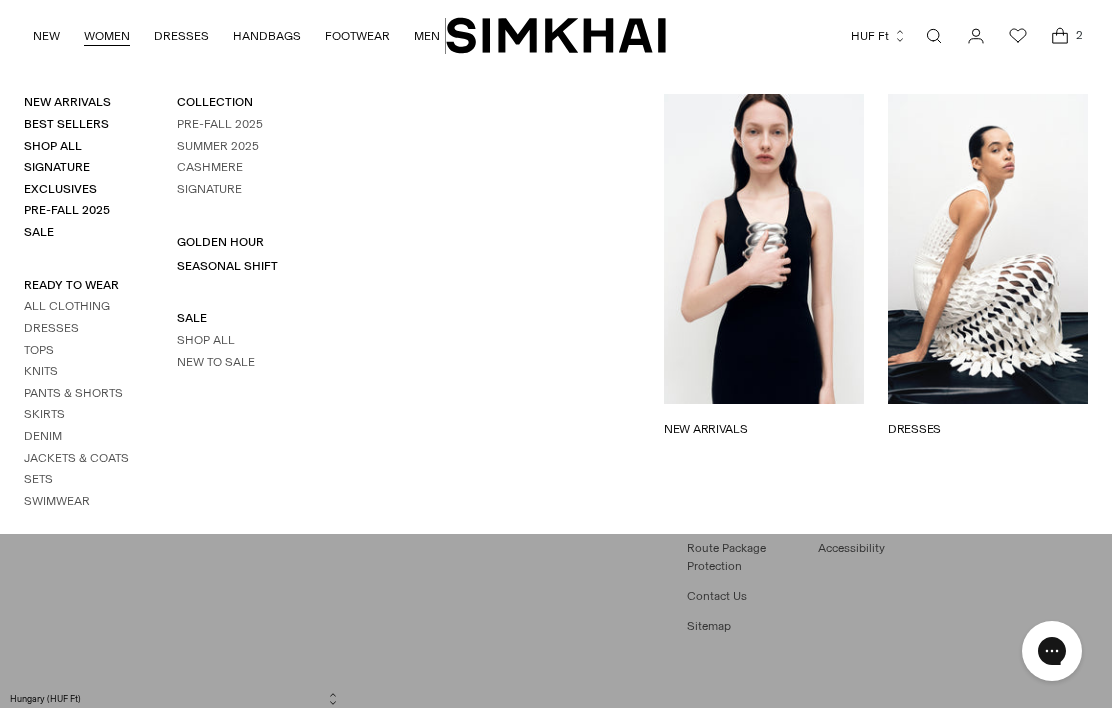 click on "Pre-Fall 2025" at bounding box center (220, 124) 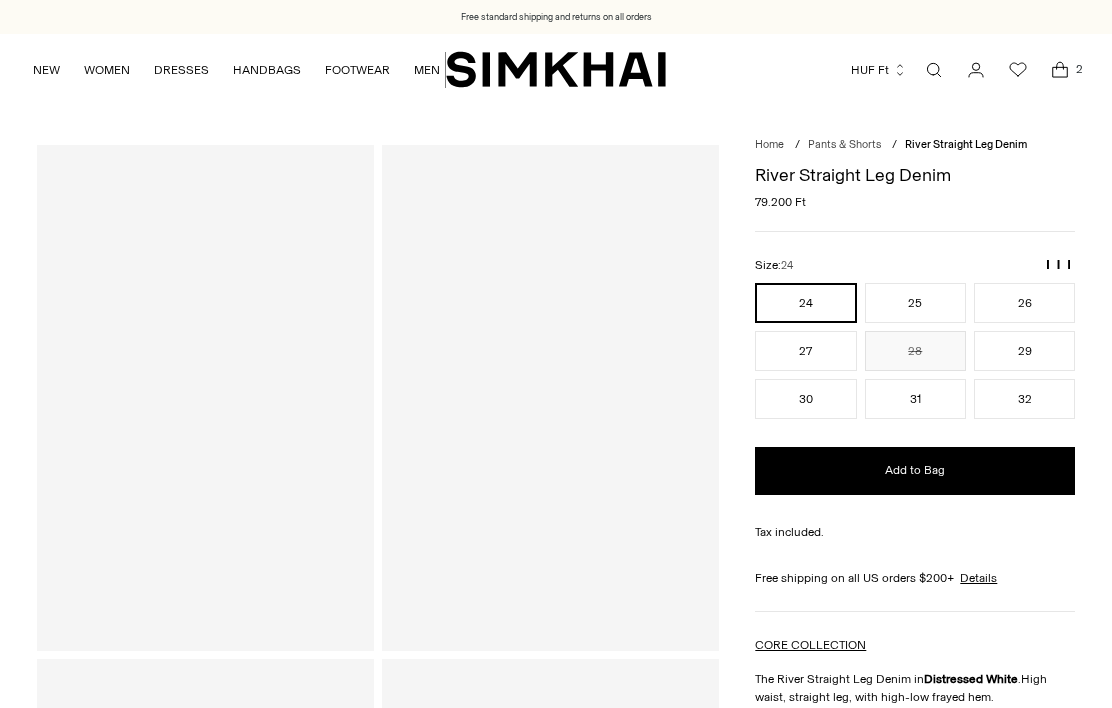 scroll, scrollTop: 0, scrollLeft: 0, axis: both 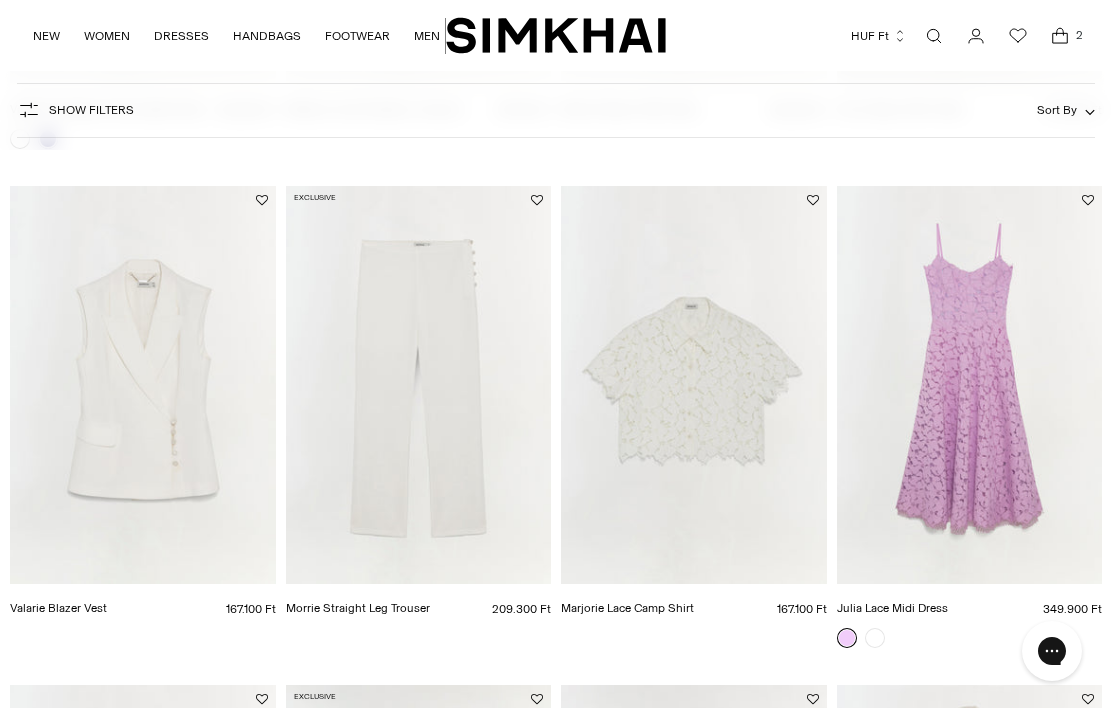 click at bounding box center [419, 385] 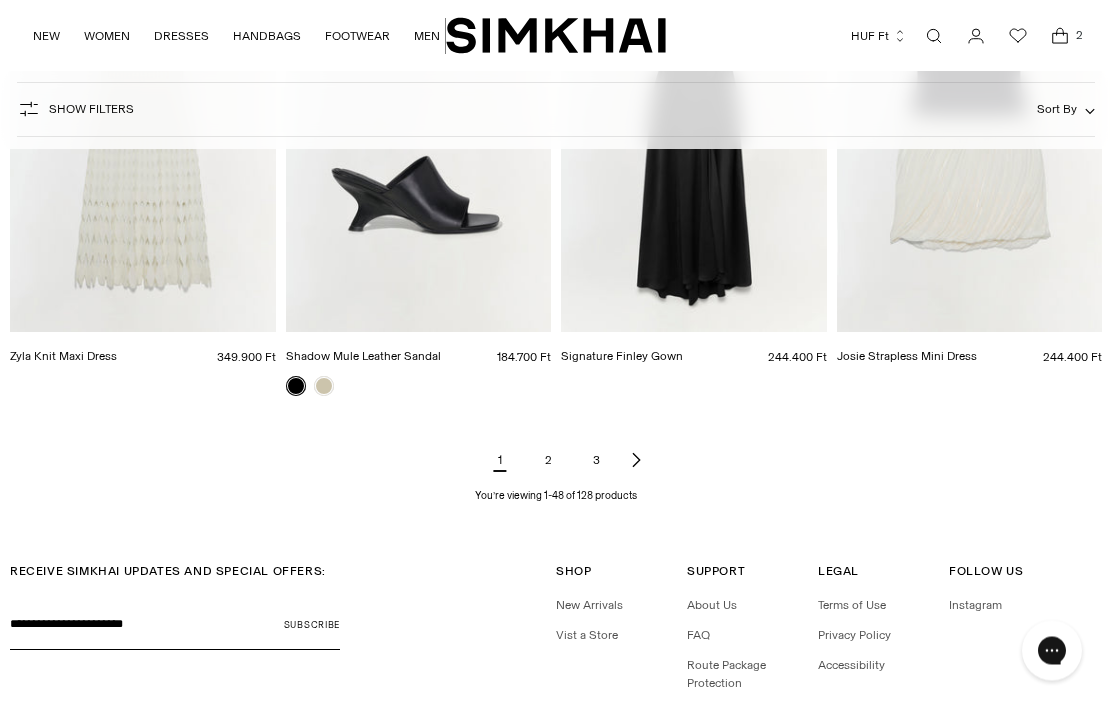 scroll, scrollTop: 5861, scrollLeft: 0, axis: vertical 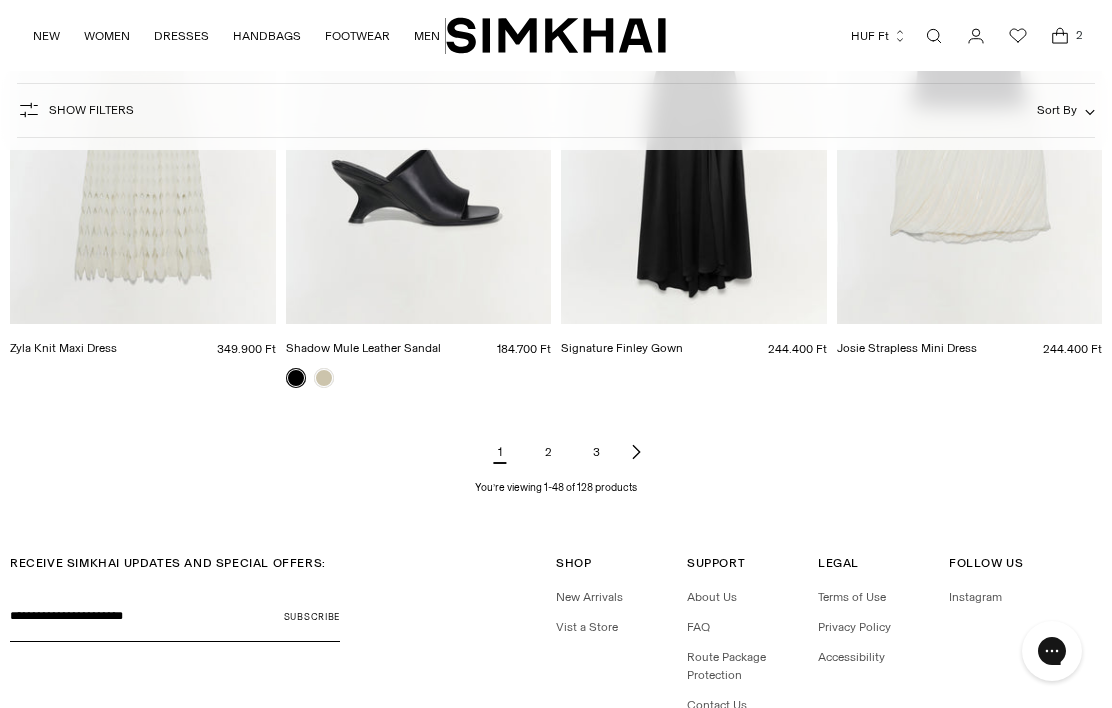 click on "2" at bounding box center (548, 452) 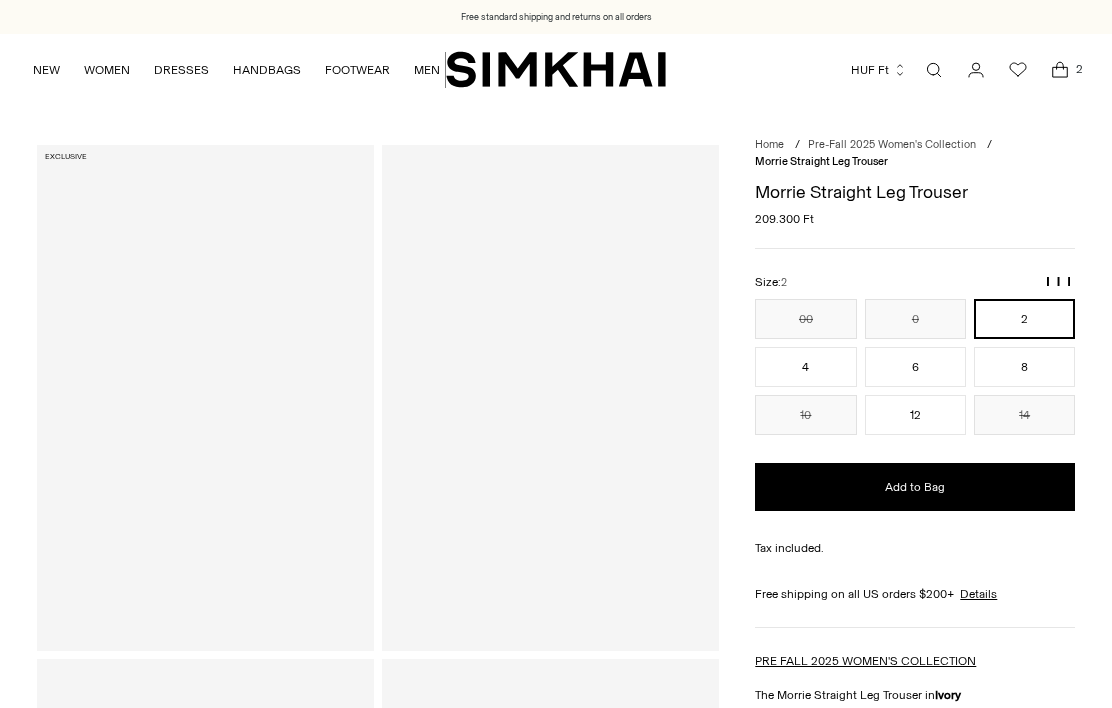 scroll, scrollTop: 0, scrollLeft: 0, axis: both 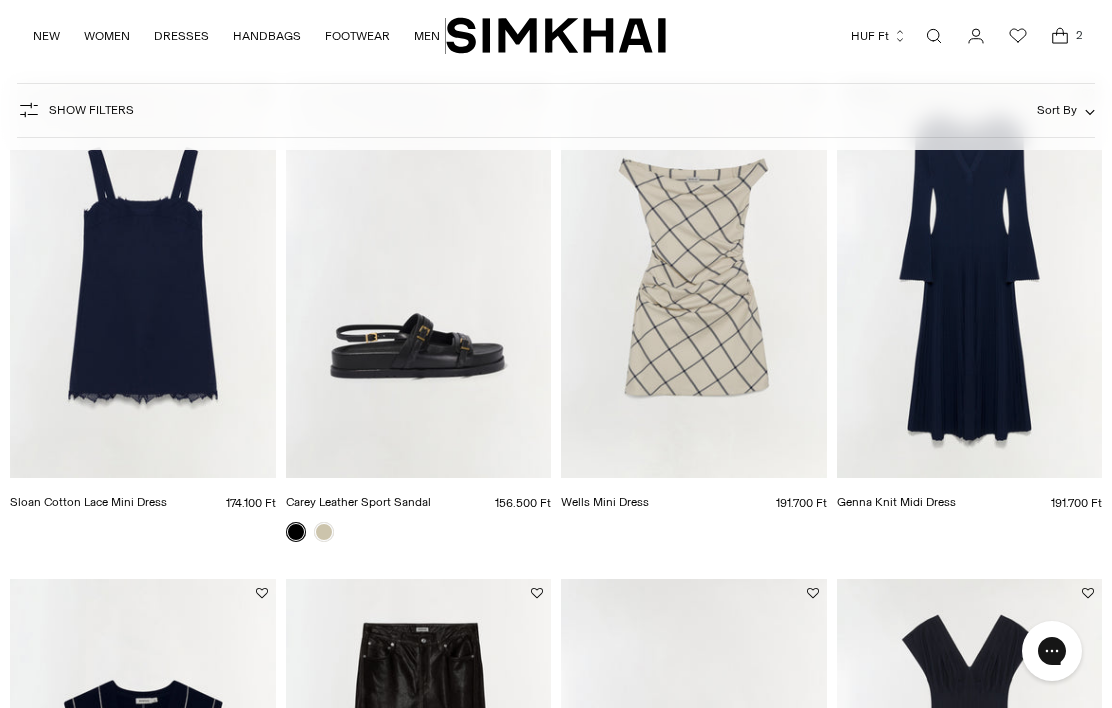 click at bounding box center [419, 279] 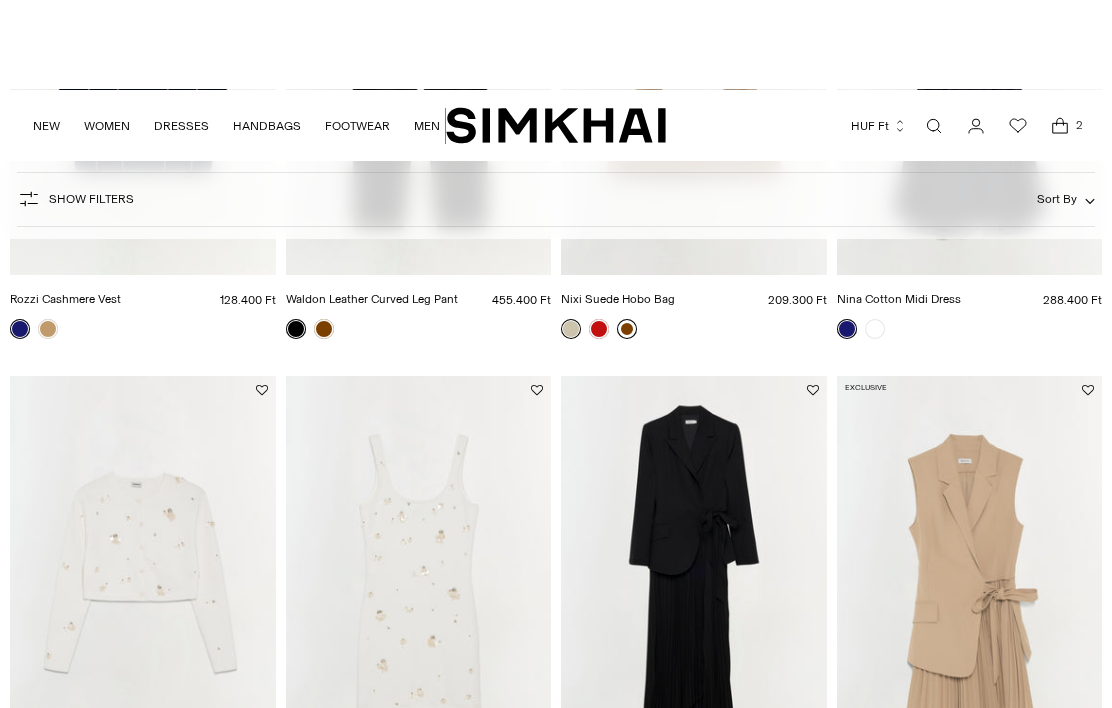 scroll, scrollTop: 5245, scrollLeft: 0, axis: vertical 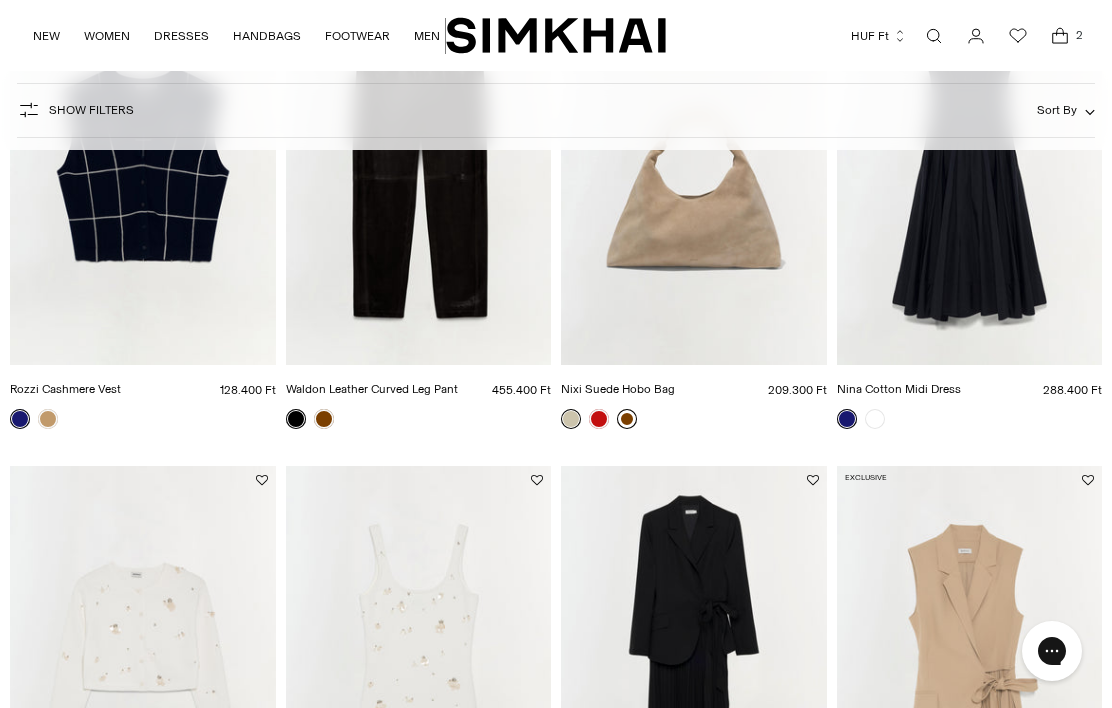 click at bounding box center (694, 165) 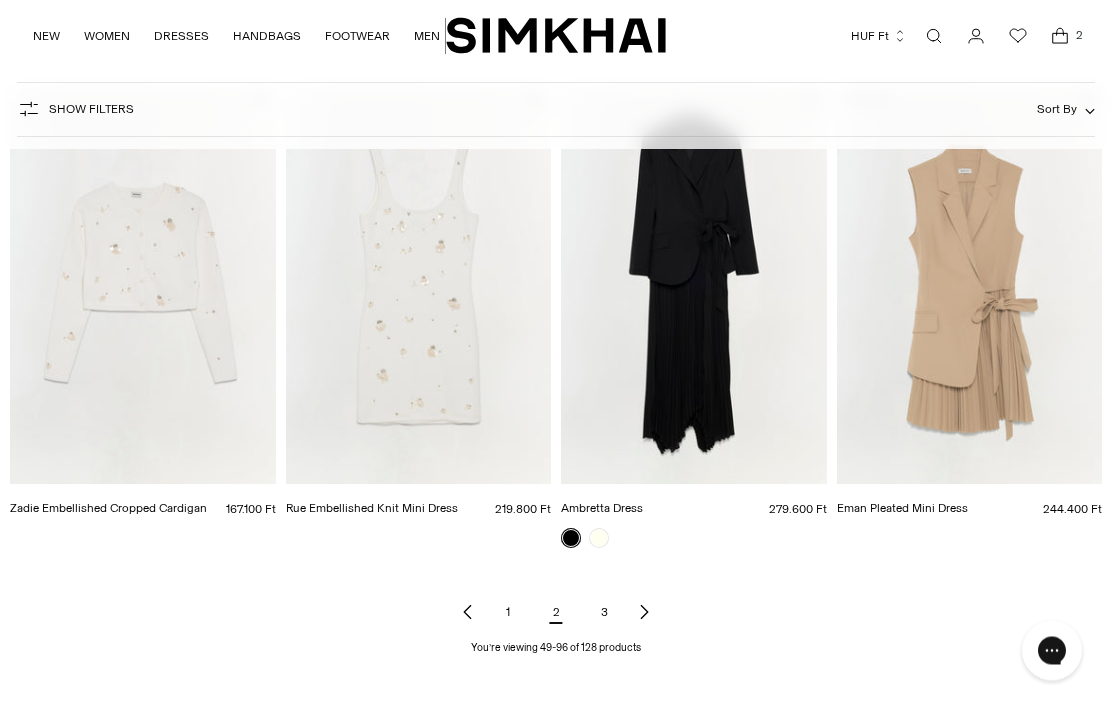 scroll, scrollTop: 5625, scrollLeft: 0, axis: vertical 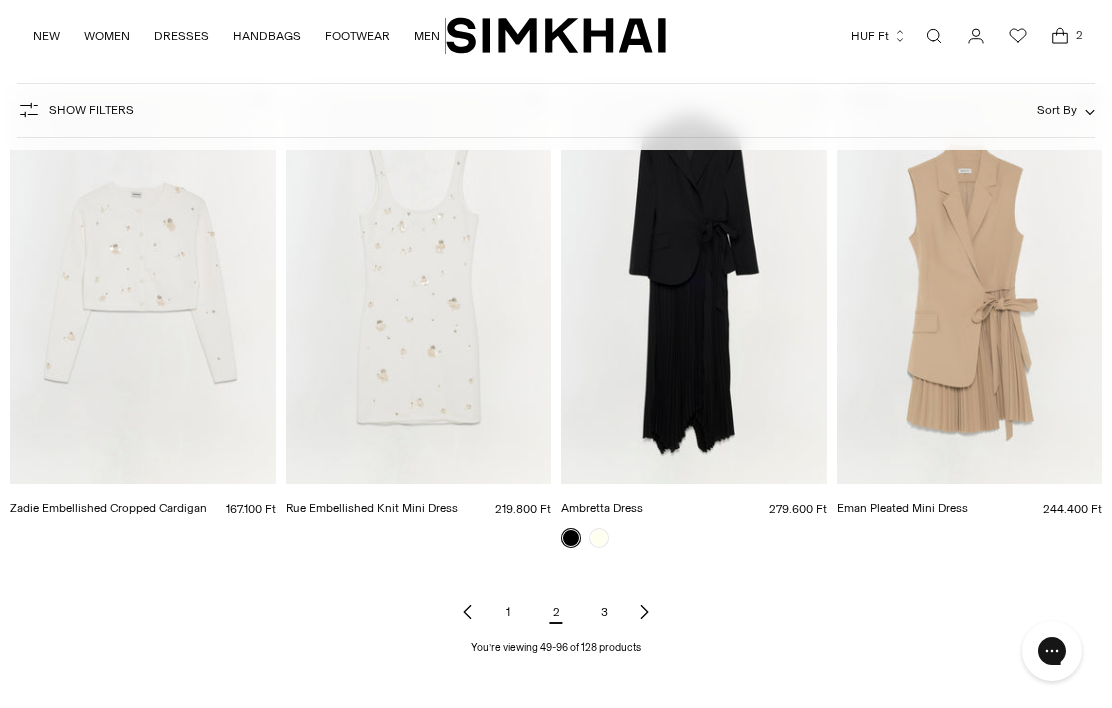 click on "3" at bounding box center (604, 612) 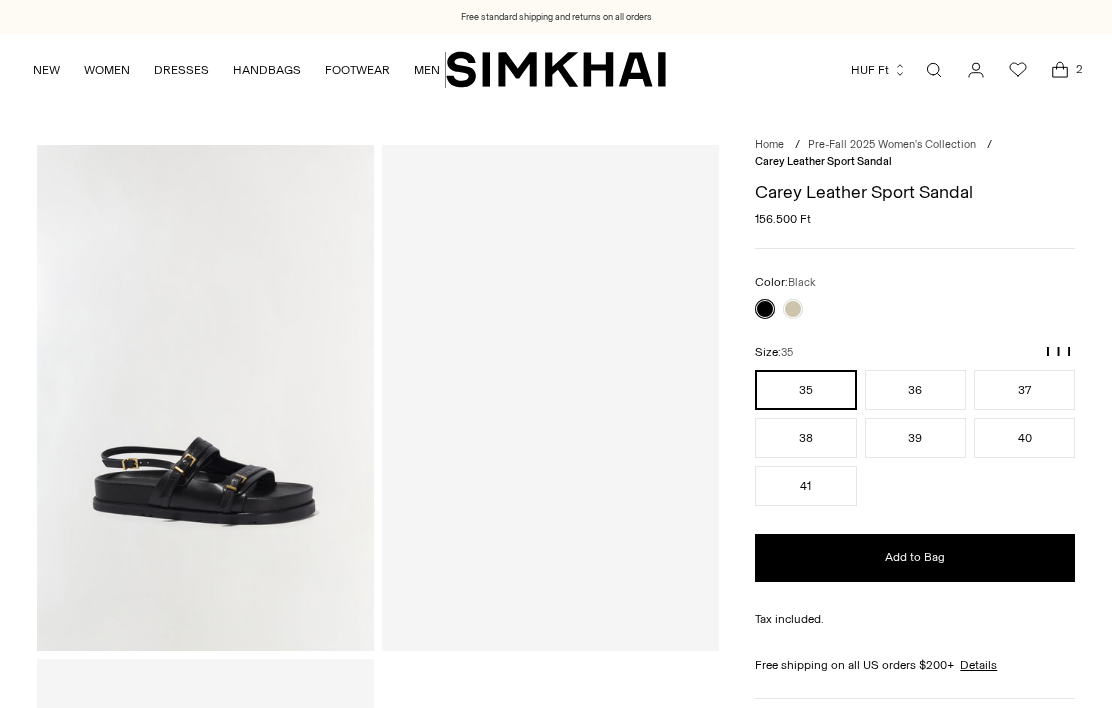 scroll, scrollTop: 0, scrollLeft: 0, axis: both 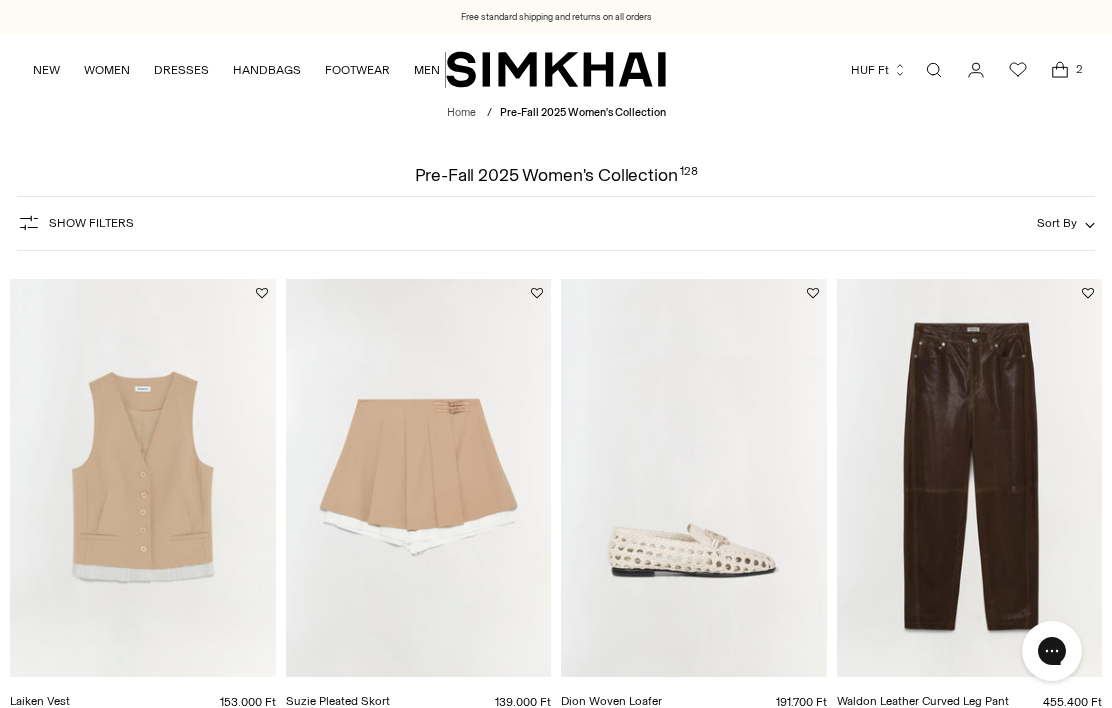 click at bounding box center (694, 478) 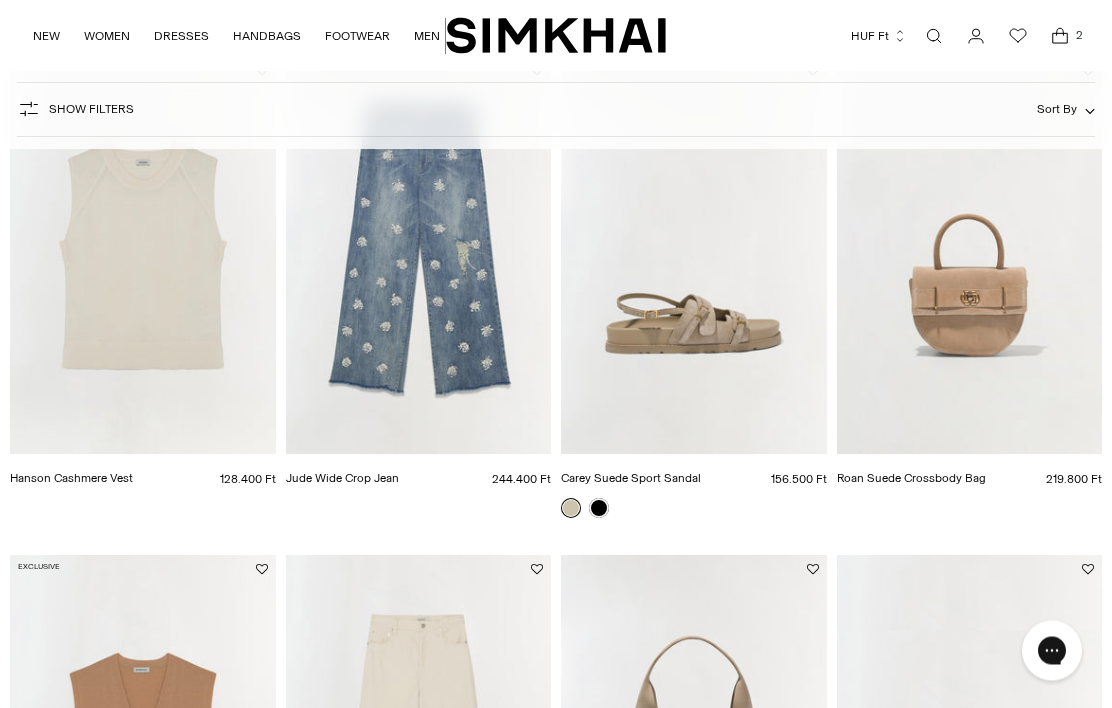scroll, scrollTop: 1722, scrollLeft: 0, axis: vertical 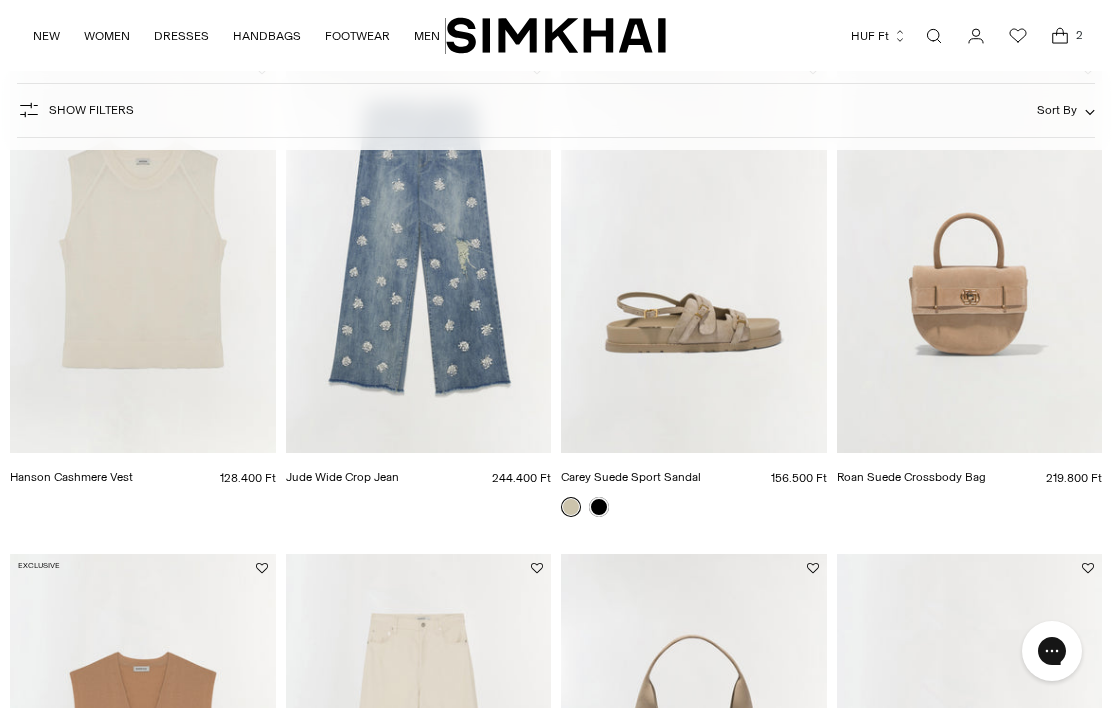 click at bounding box center (143, 254) 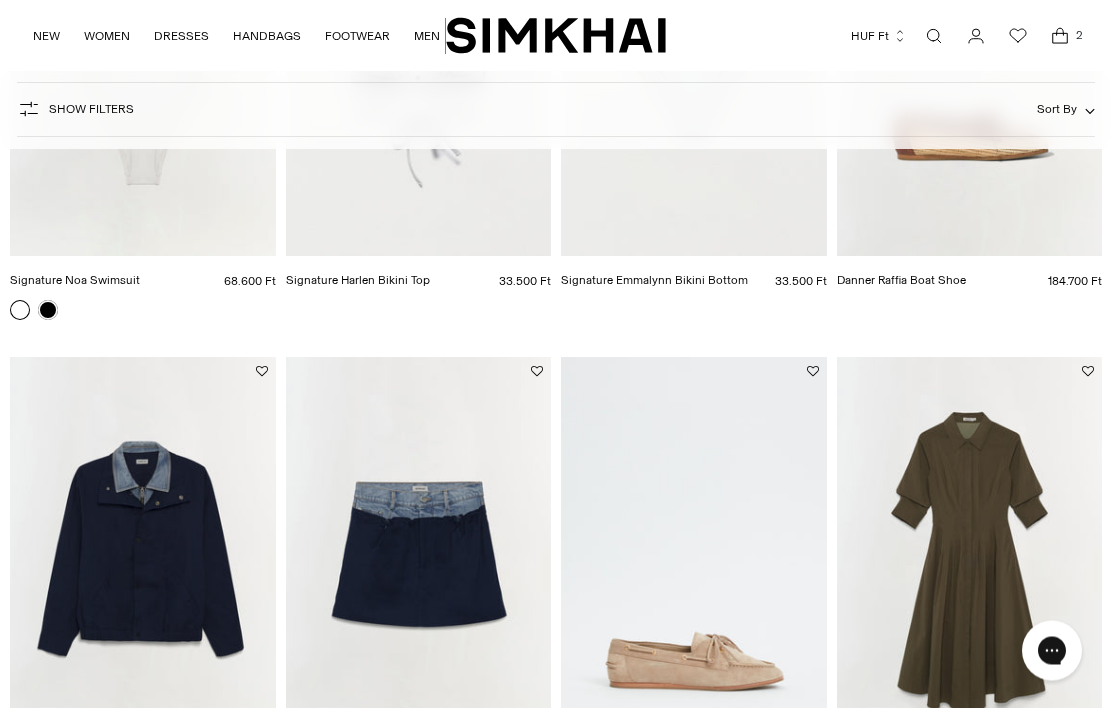 scroll, scrollTop: 2980, scrollLeft: 0, axis: vertical 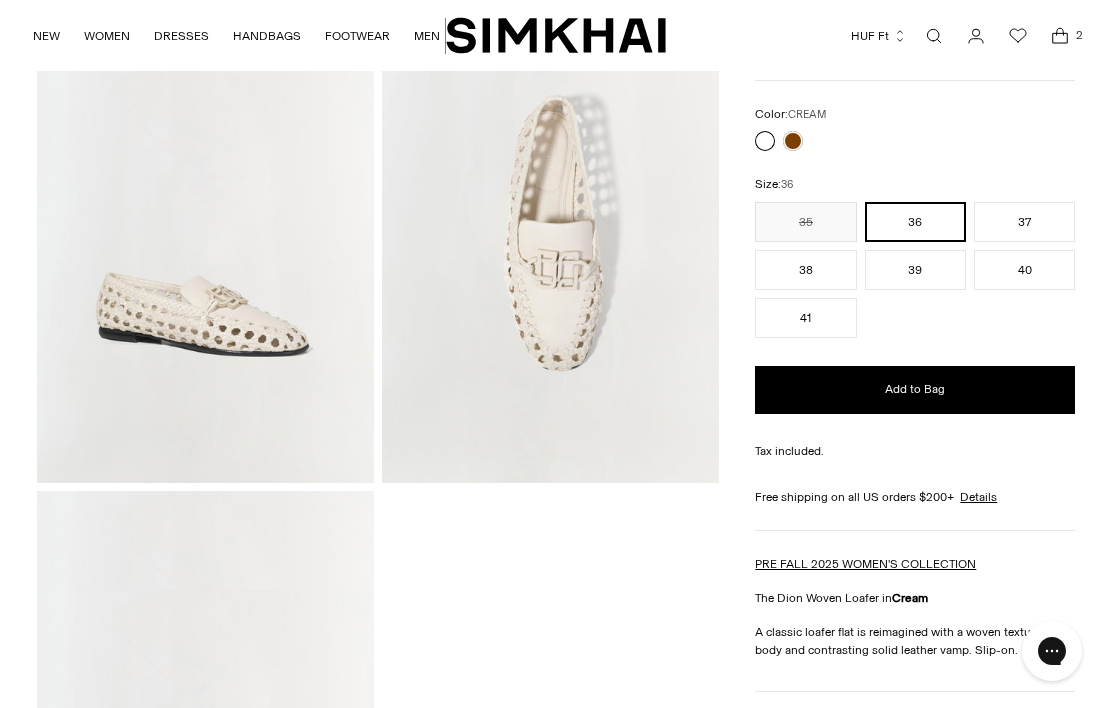click at bounding box center (205, 229) 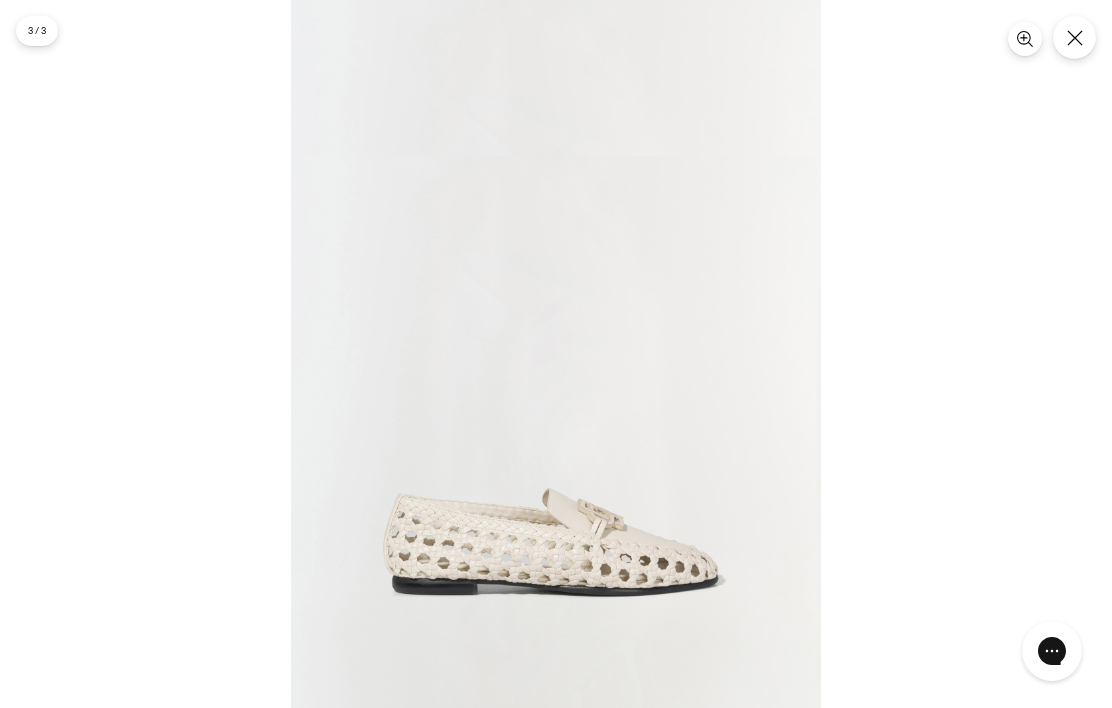 click at bounding box center [1074, 37] 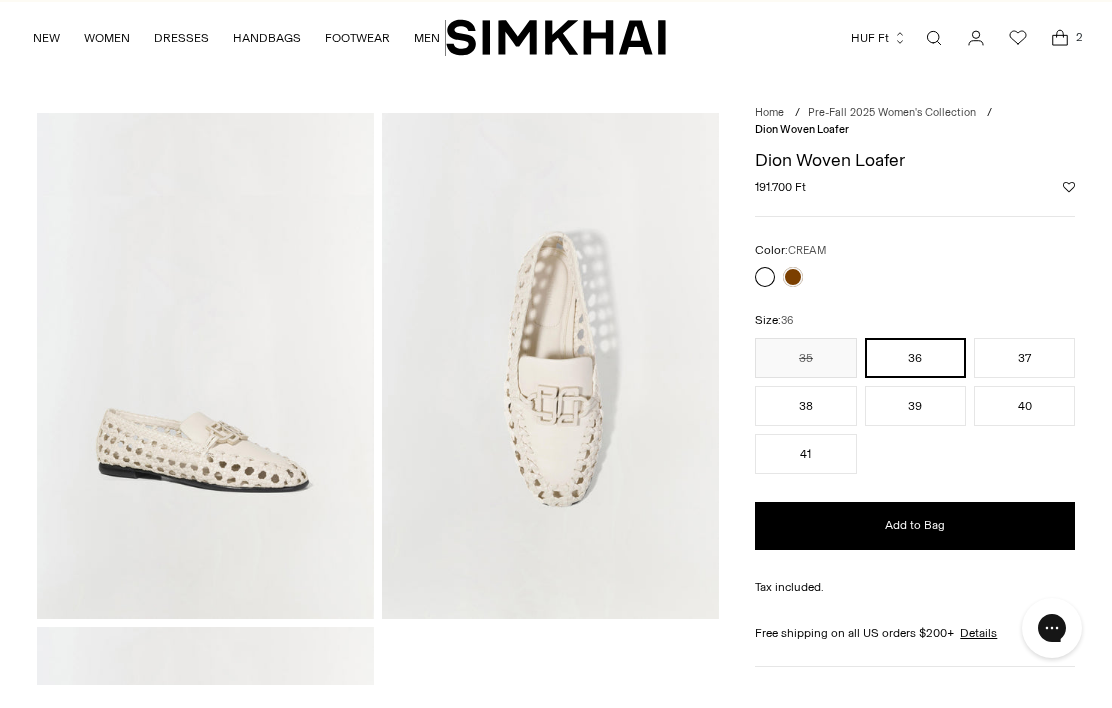 scroll, scrollTop: 0, scrollLeft: 0, axis: both 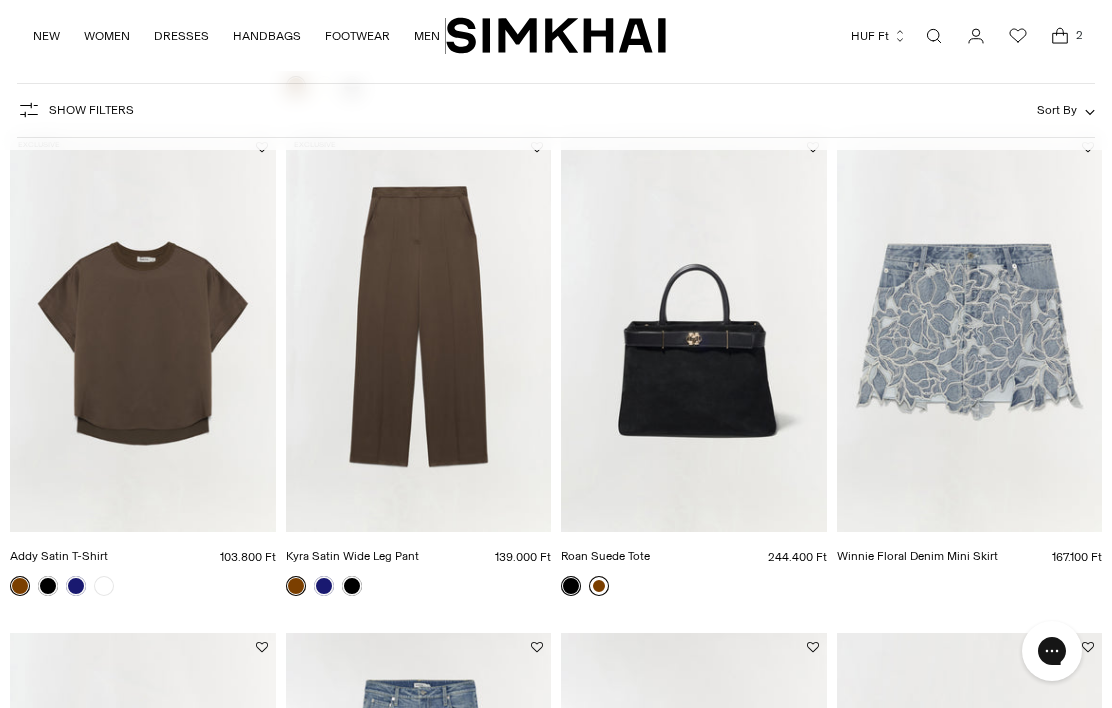 click at bounding box center (143, 332) 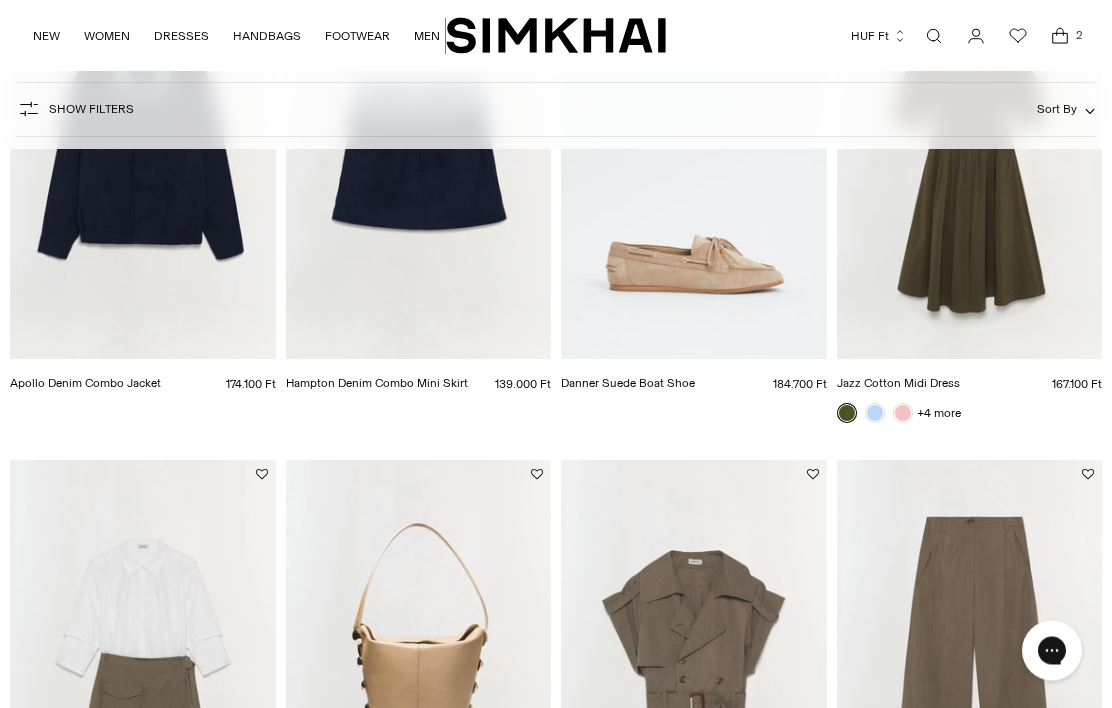 scroll, scrollTop: 3314, scrollLeft: 0, axis: vertical 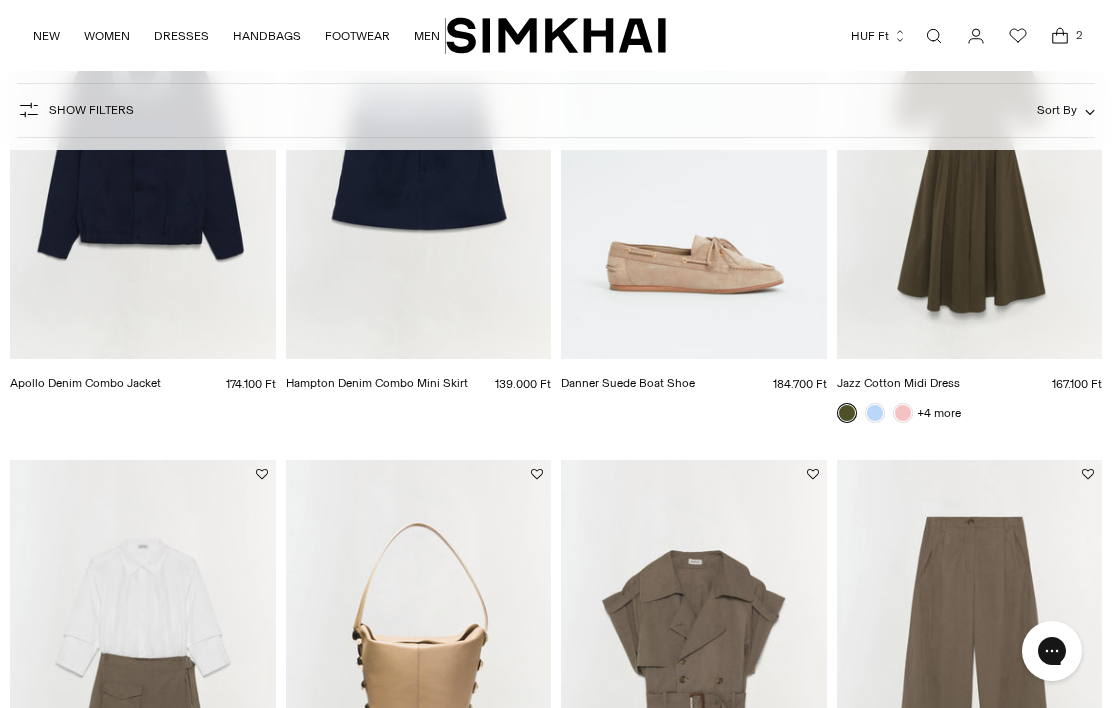 click at bounding box center (970, 659) 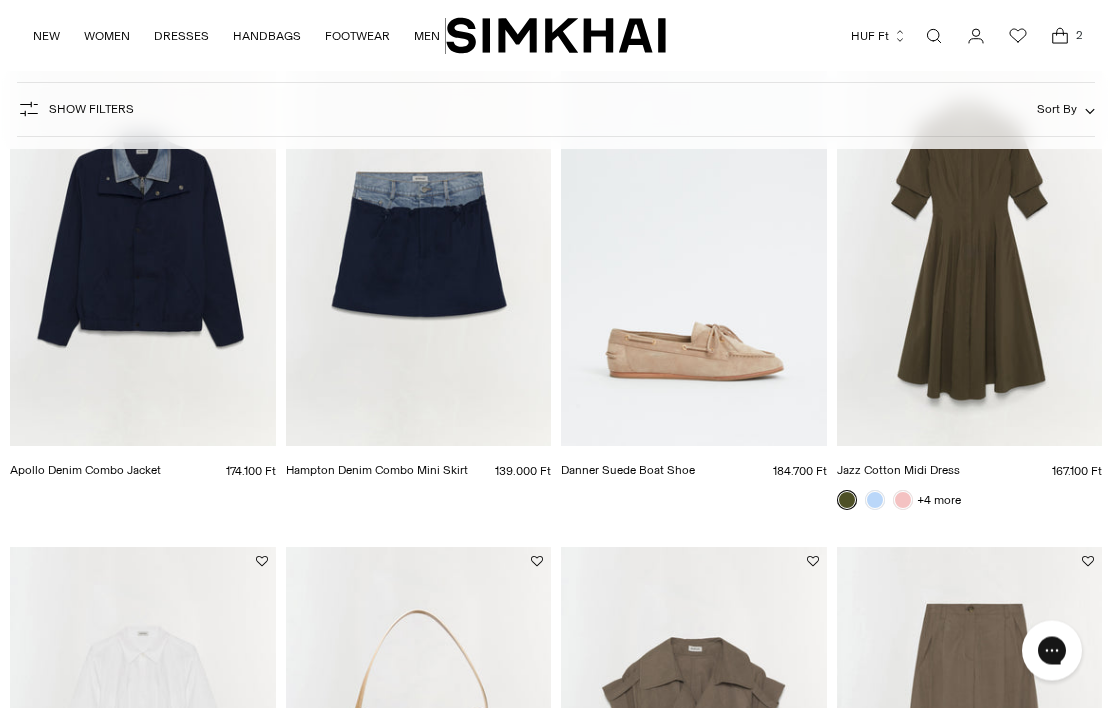 scroll, scrollTop: 3227, scrollLeft: 0, axis: vertical 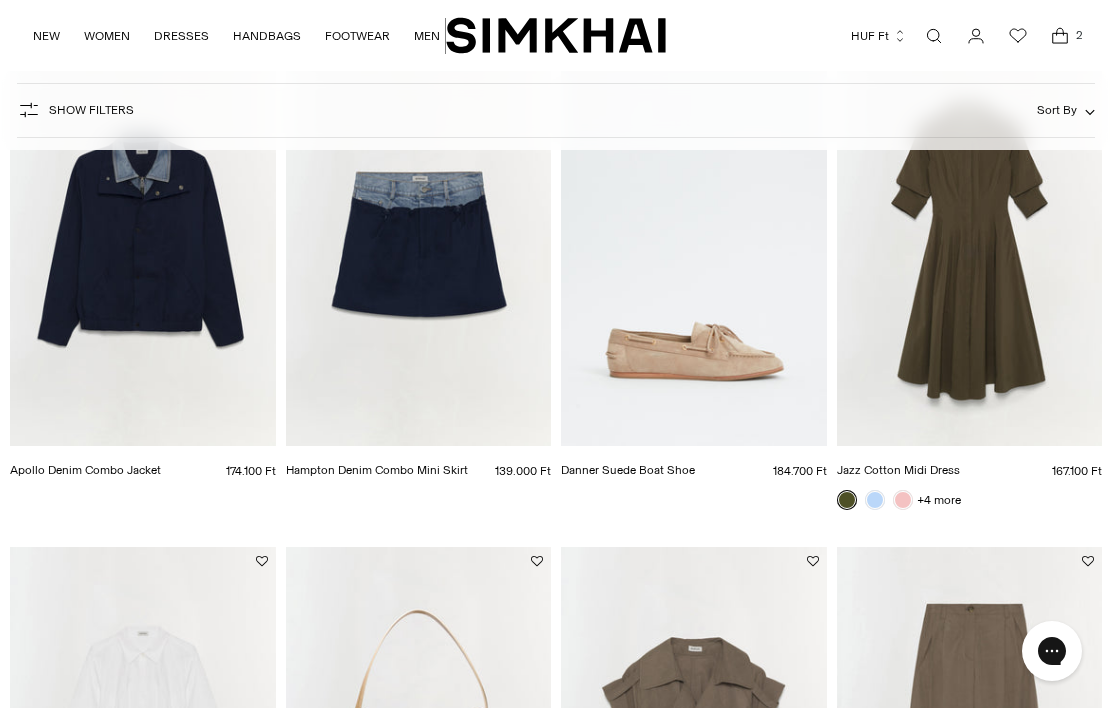 click at bounding box center [694, 246] 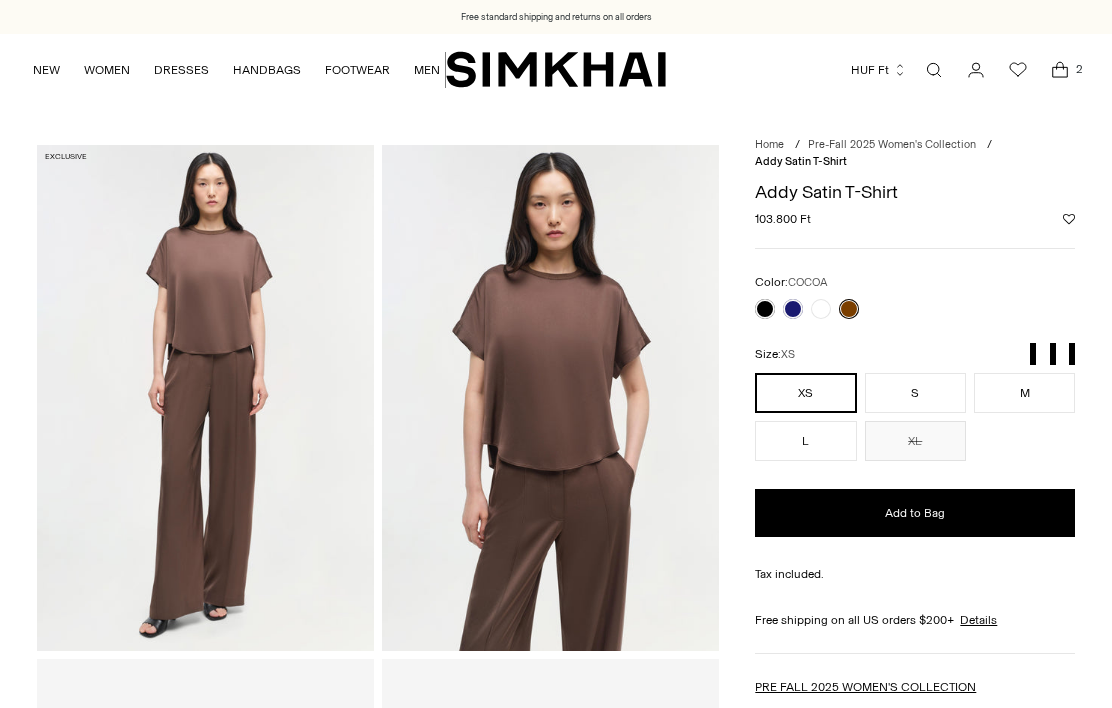 scroll, scrollTop: 0, scrollLeft: 0, axis: both 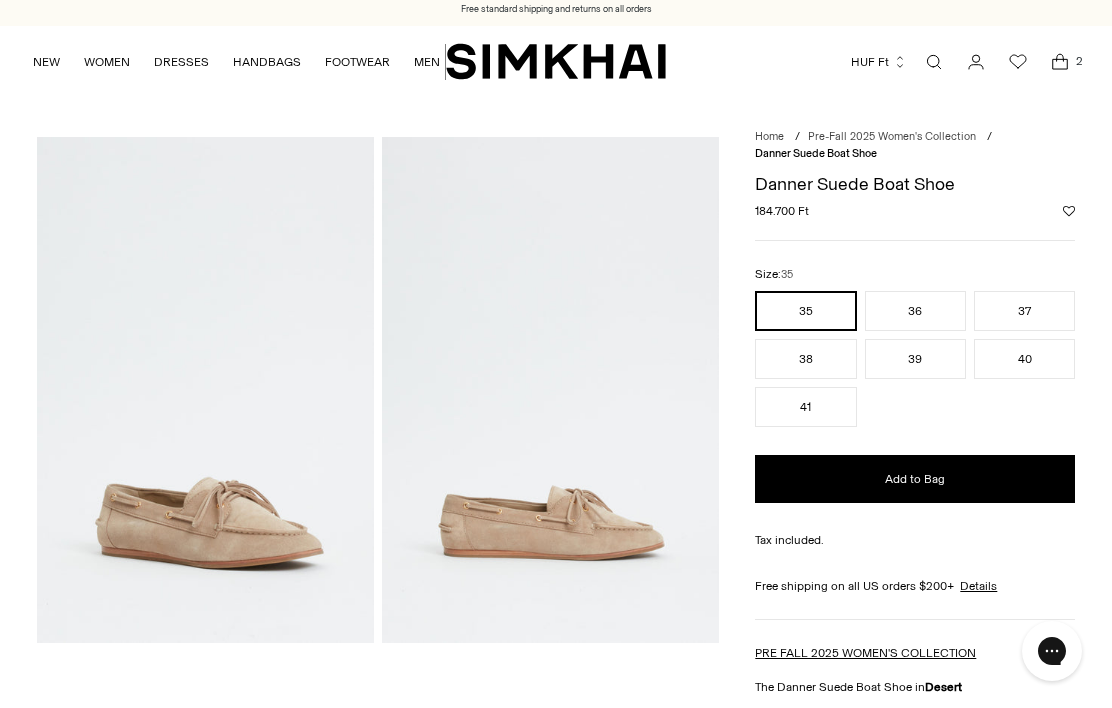 click at bounding box center (205, 389) 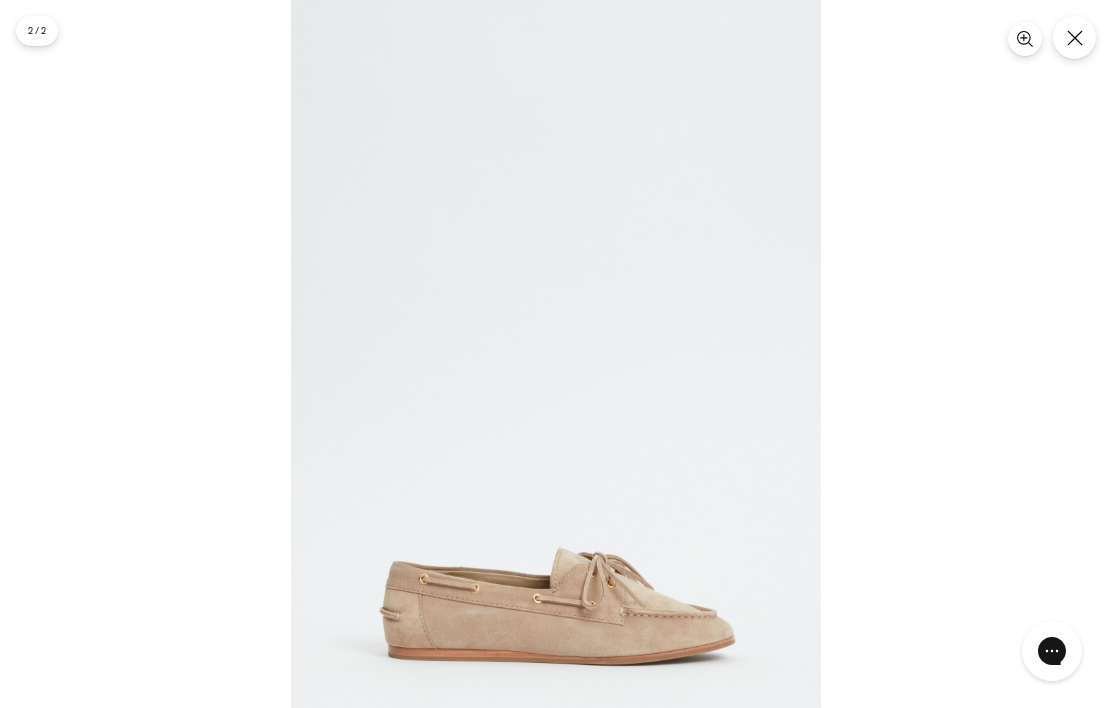 click 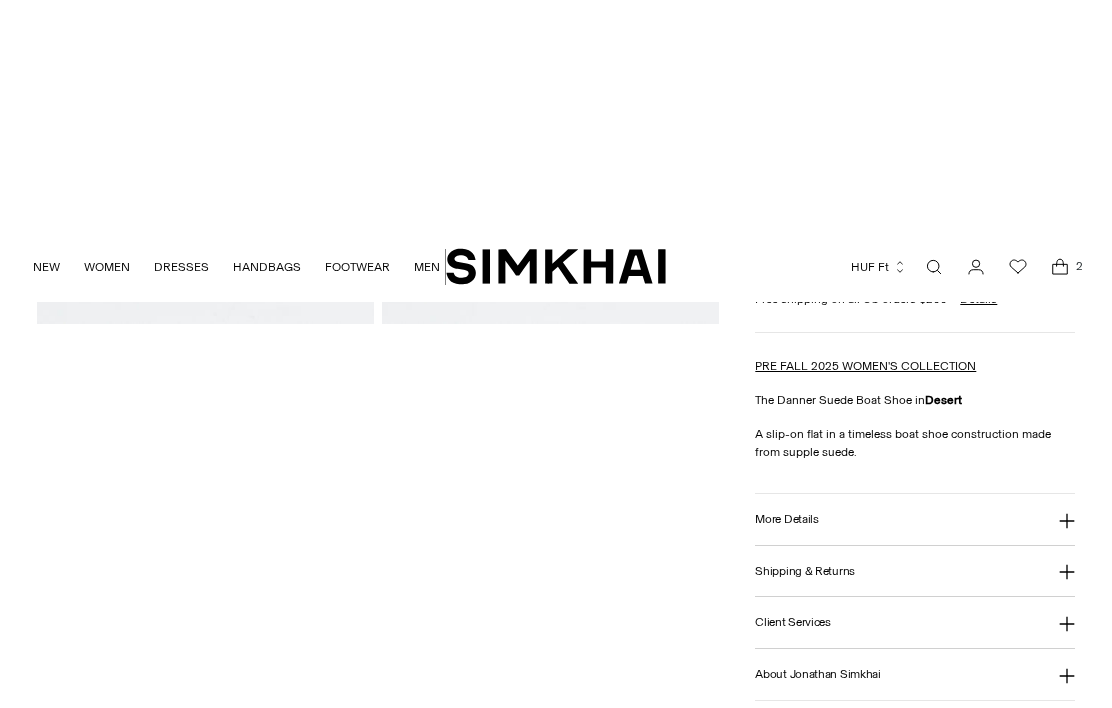 scroll, scrollTop: 0, scrollLeft: 0, axis: both 